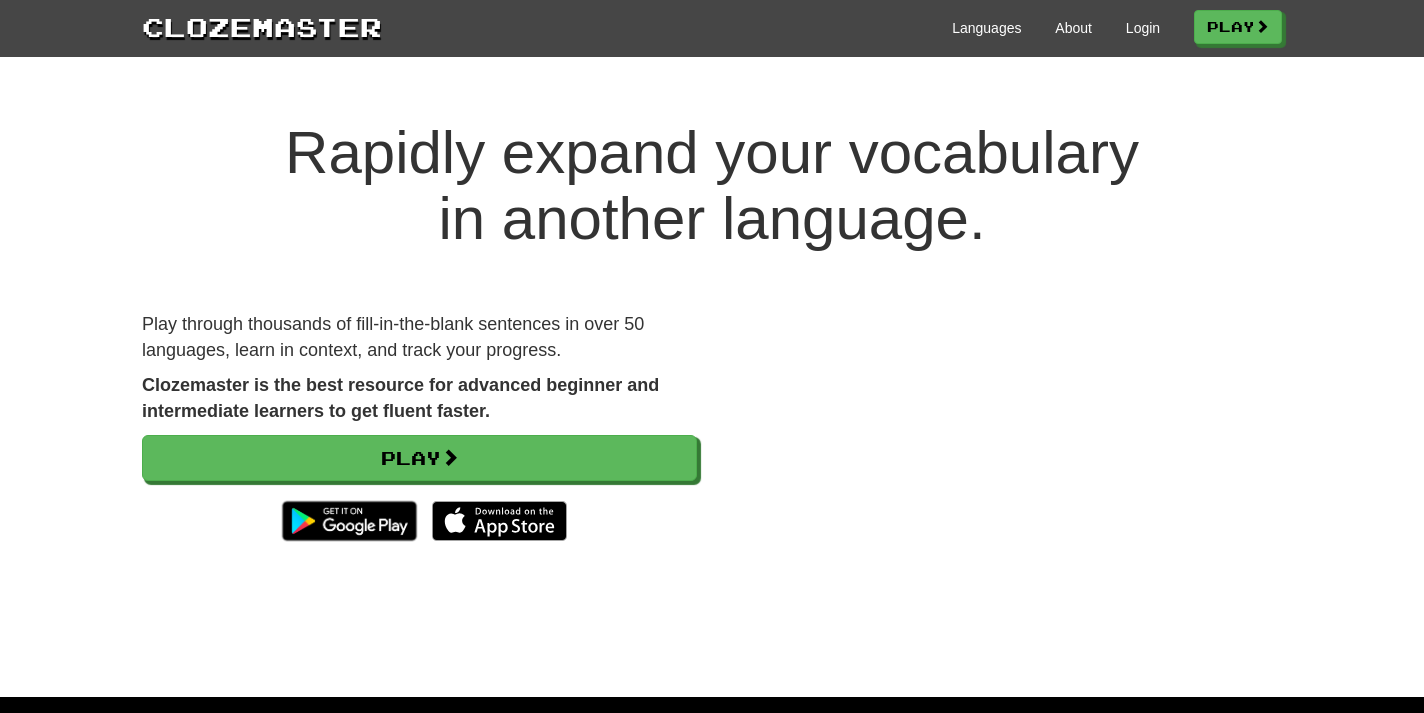 scroll, scrollTop: 0, scrollLeft: 0, axis: both 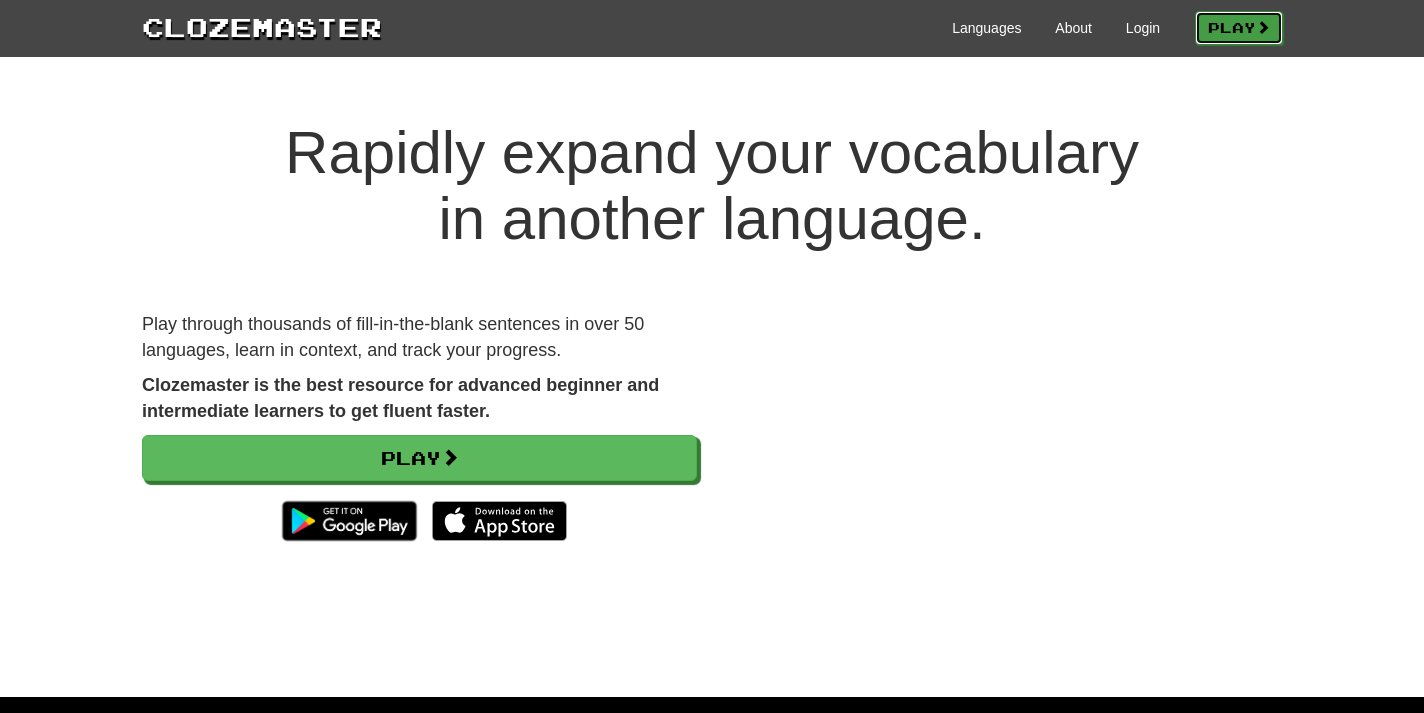 click on "Play" at bounding box center [1239, 28] 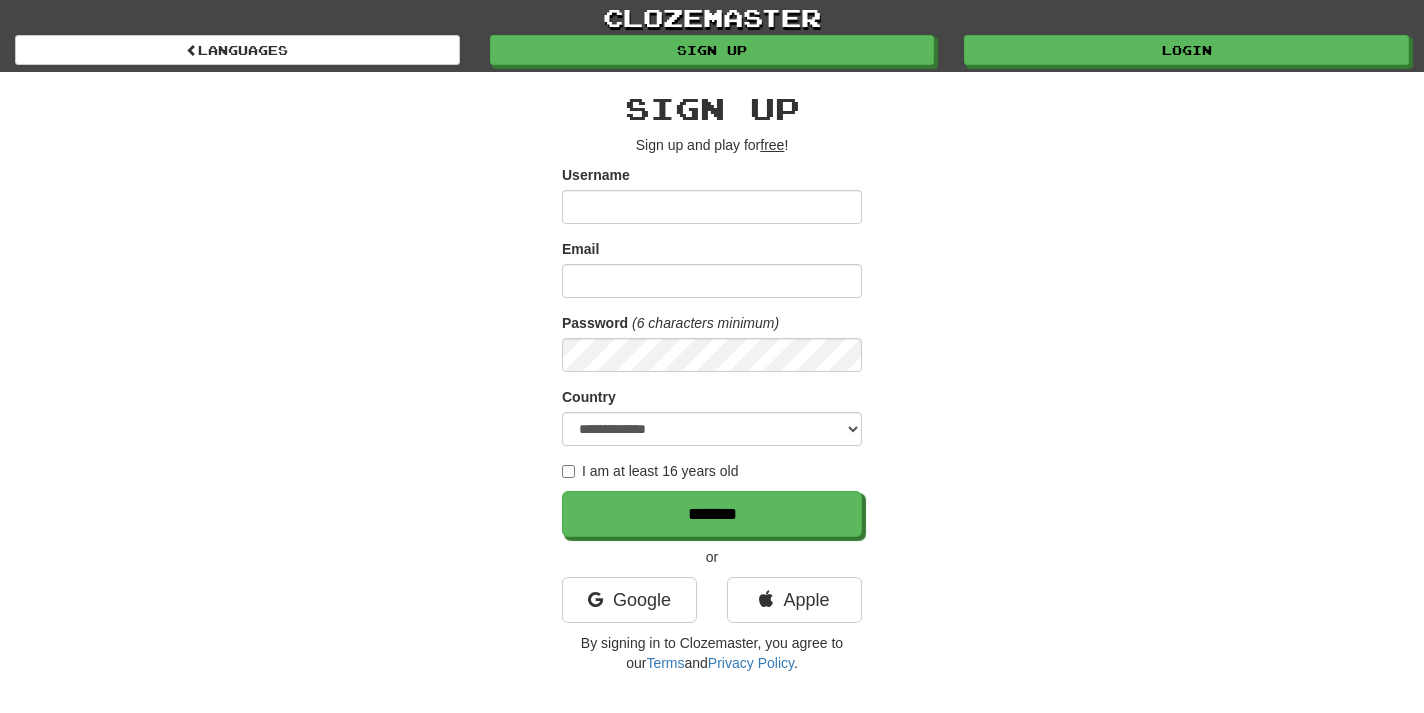 scroll, scrollTop: 0, scrollLeft: 0, axis: both 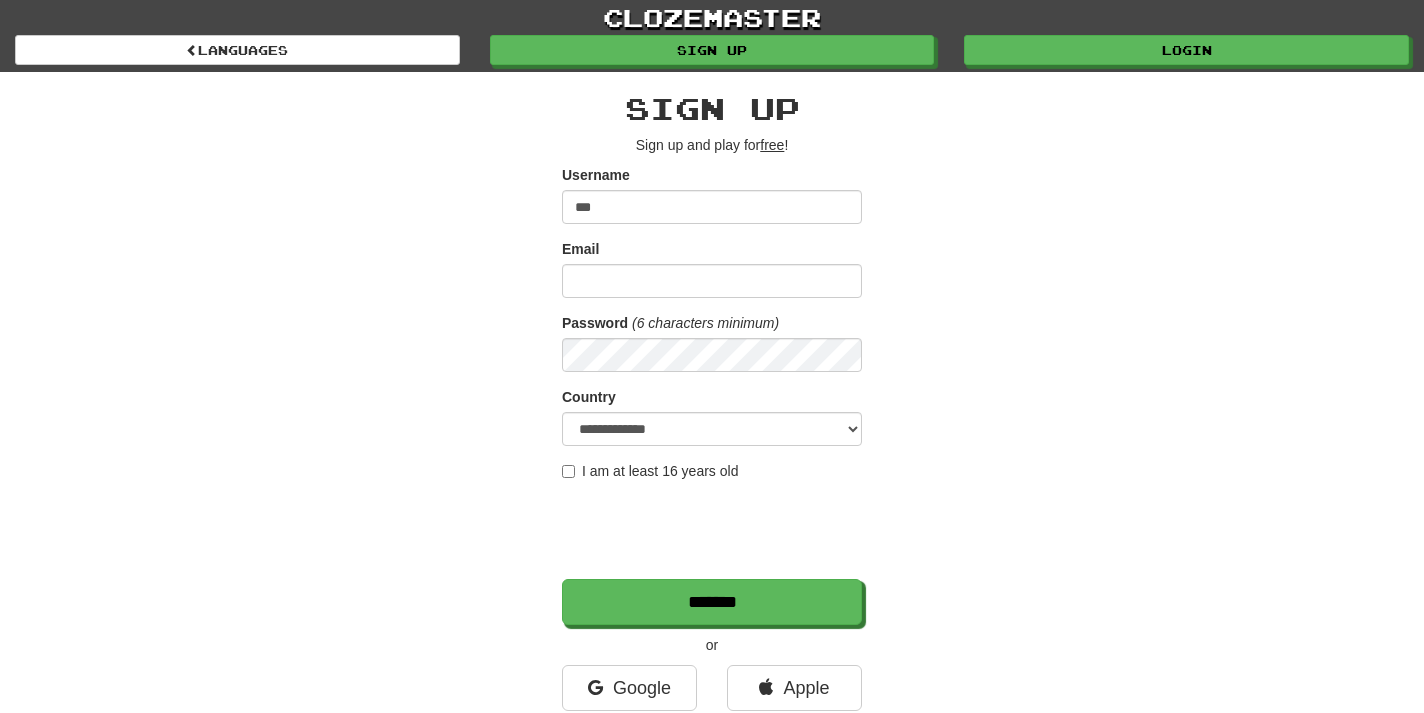 type on "***" 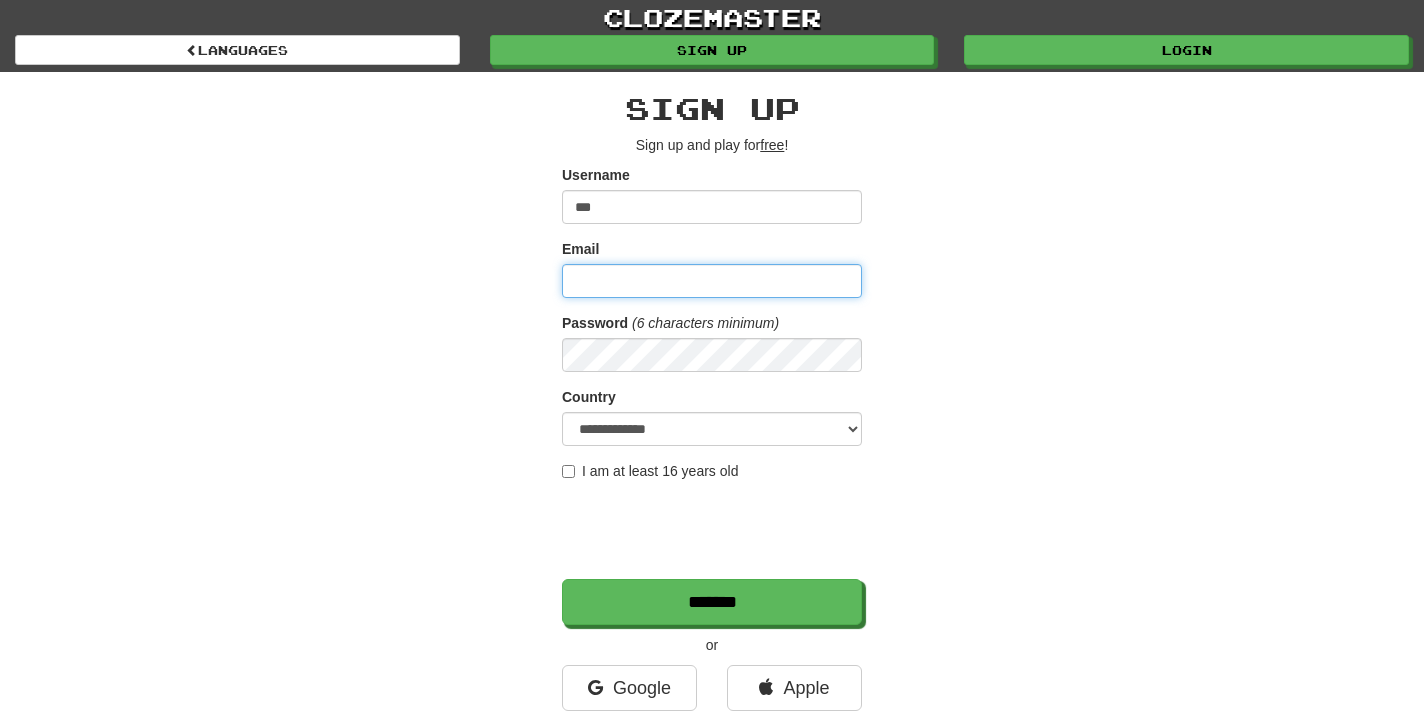 click on "Email" at bounding box center [712, 281] 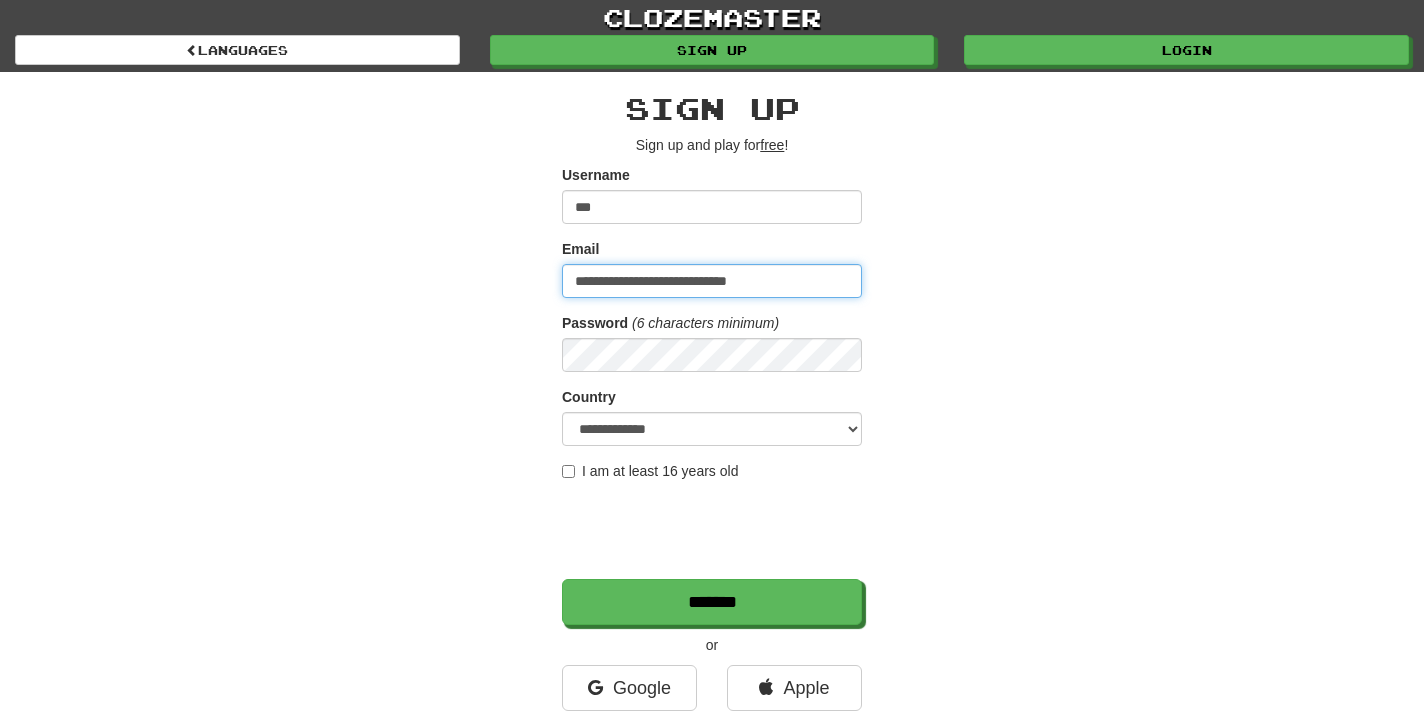 type on "**********" 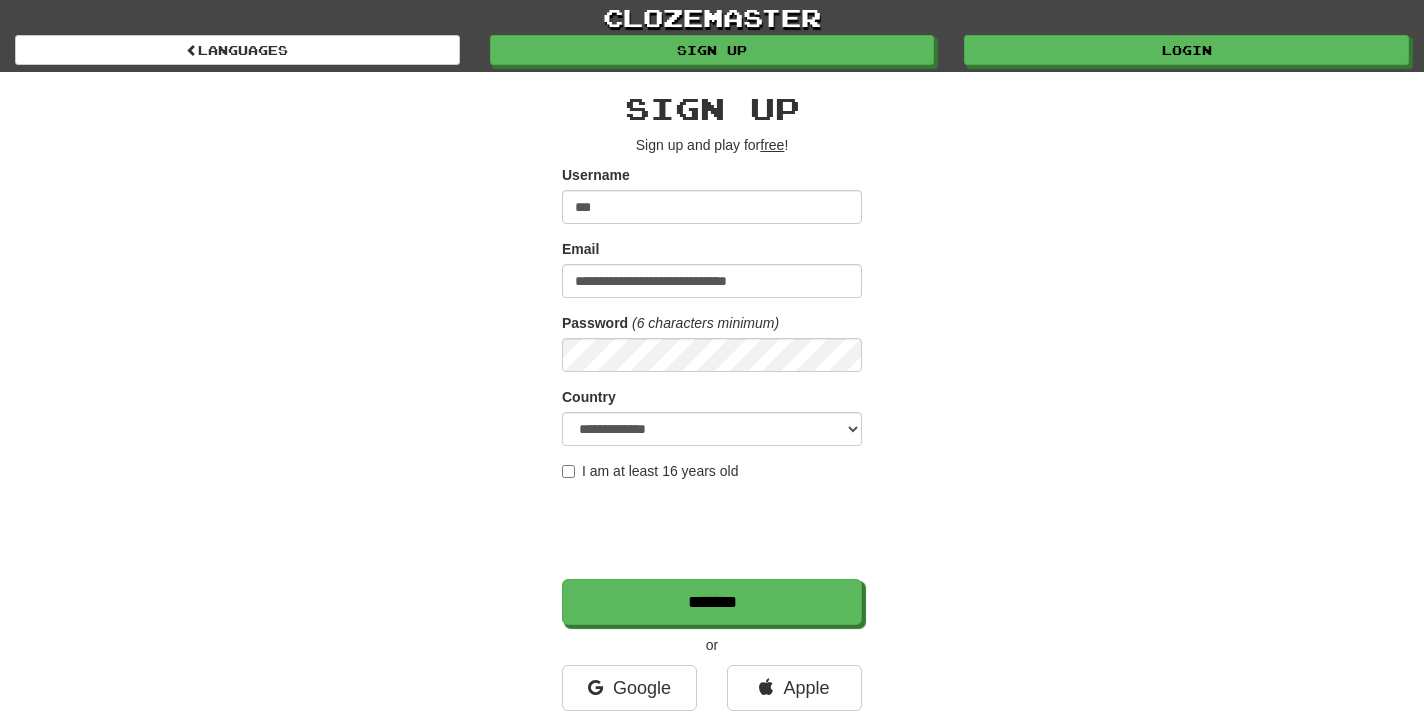 click on "Password
(6 characters minimum)" at bounding box center [712, 342] 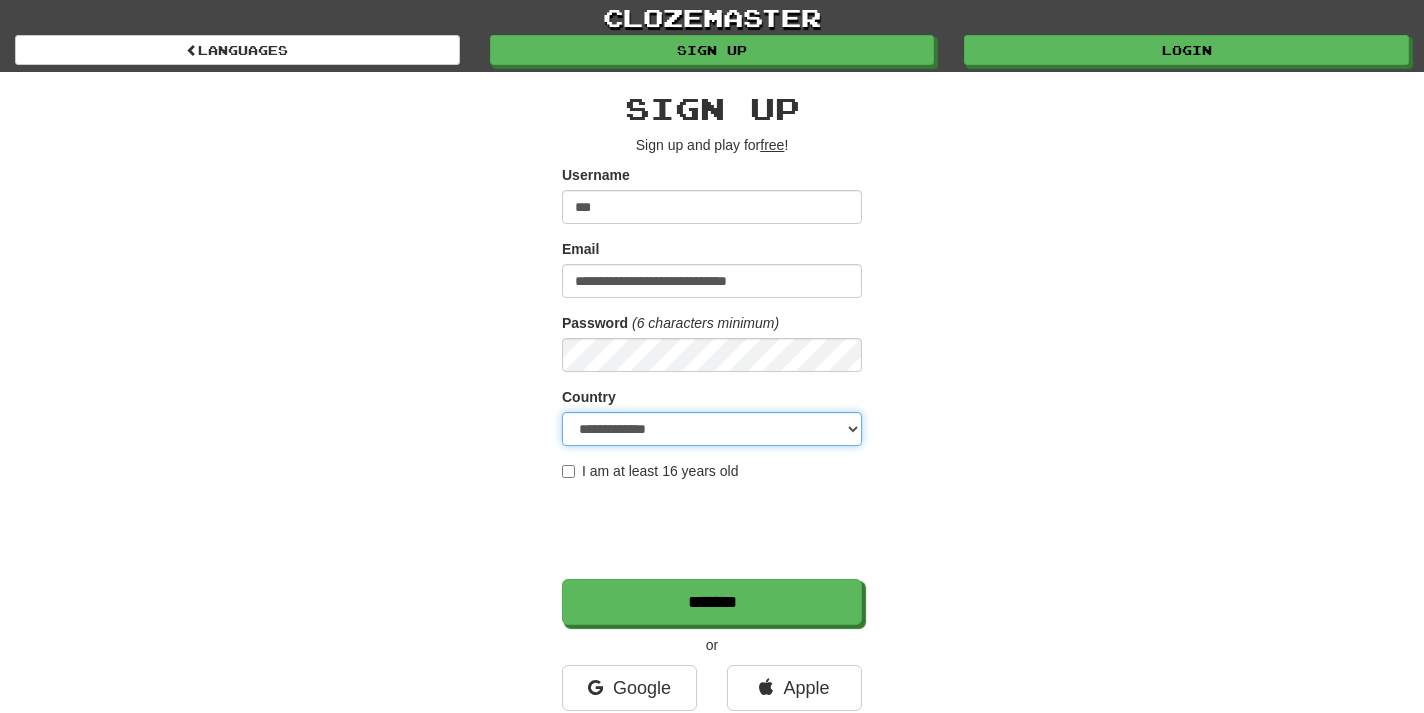 click on "**********" at bounding box center [712, 429] 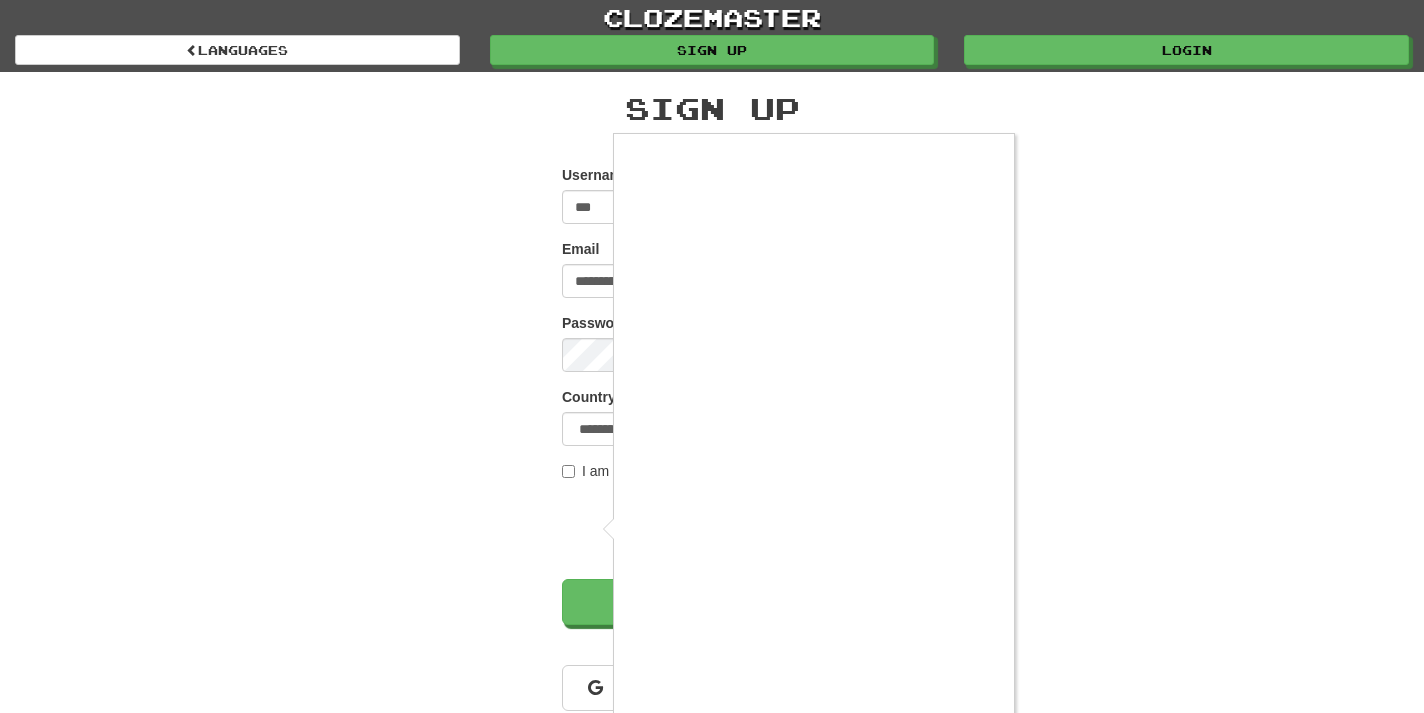 scroll, scrollTop: 68, scrollLeft: 0, axis: vertical 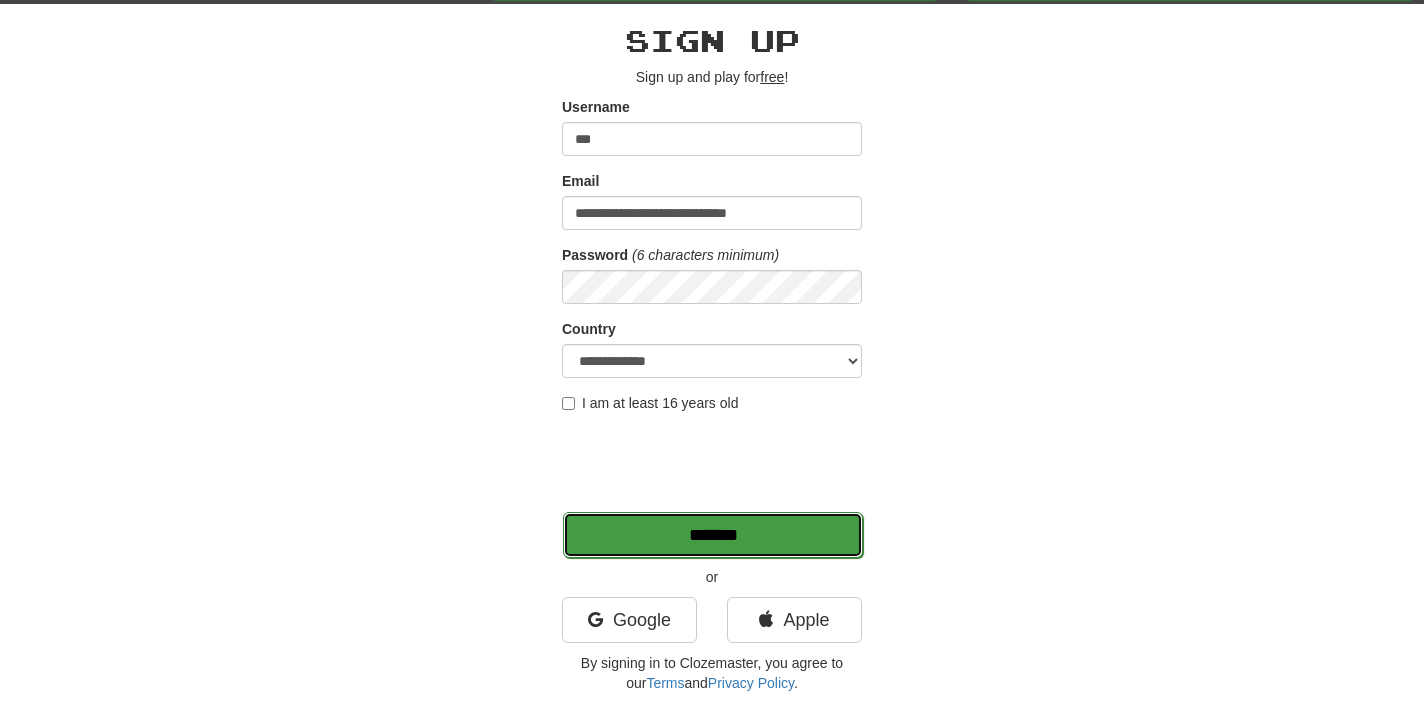 click on "*******" at bounding box center [713, 535] 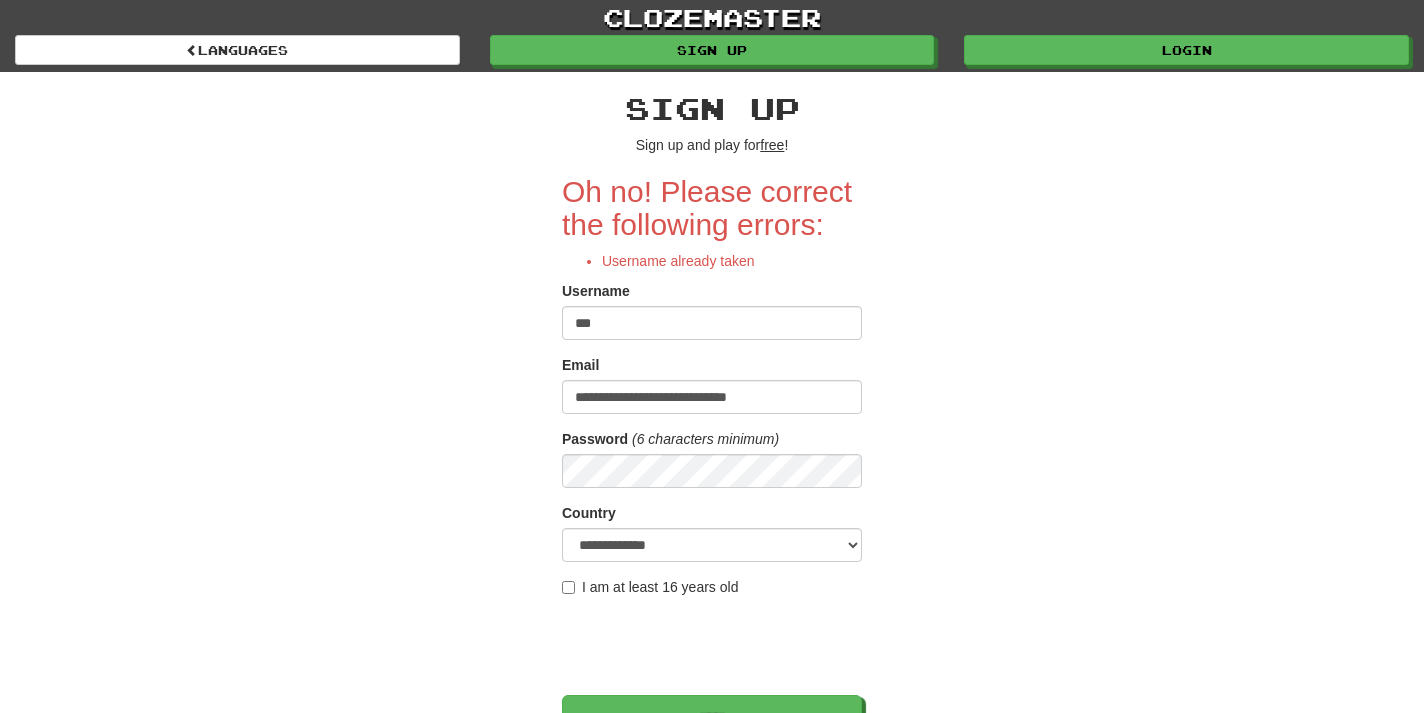 scroll, scrollTop: 0, scrollLeft: 0, axis: both 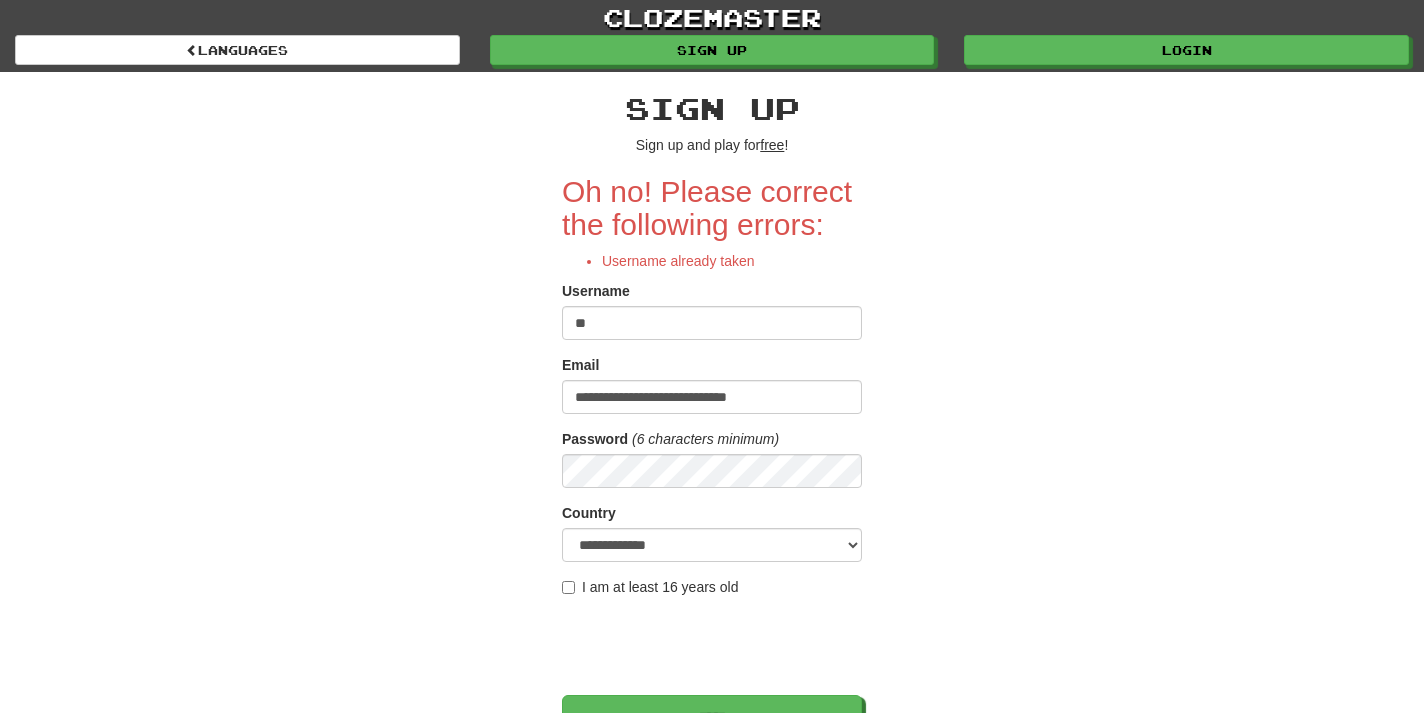 type on "*" 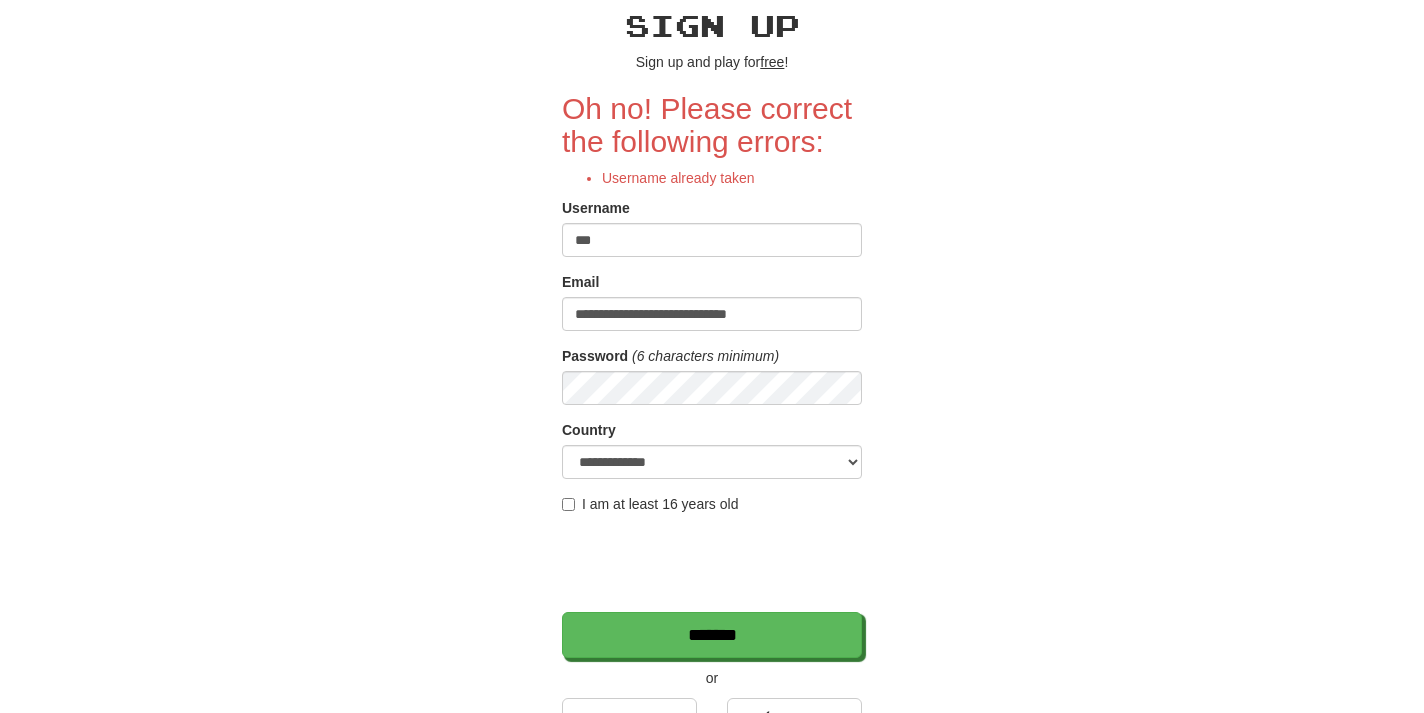 scroll, scrollTop: 84, scrollLeft: 0, axis: vertical 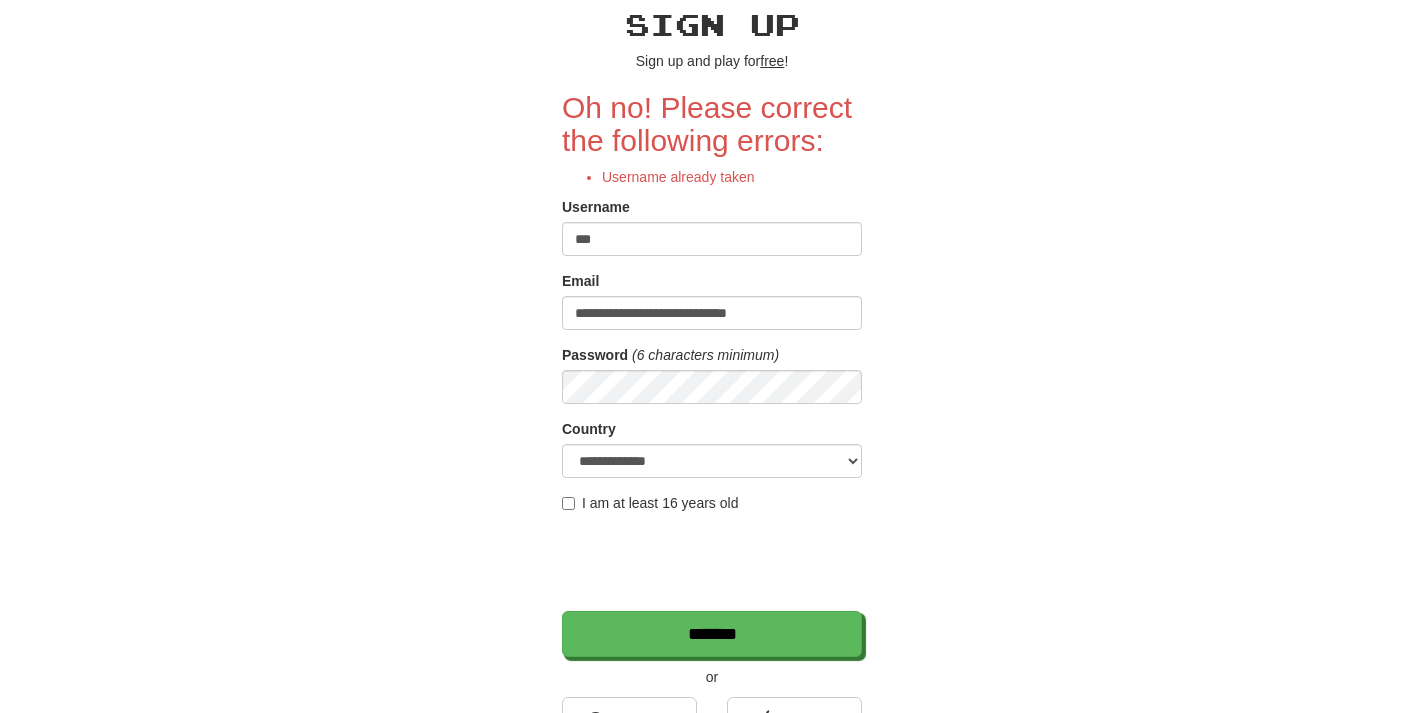 type on "***" 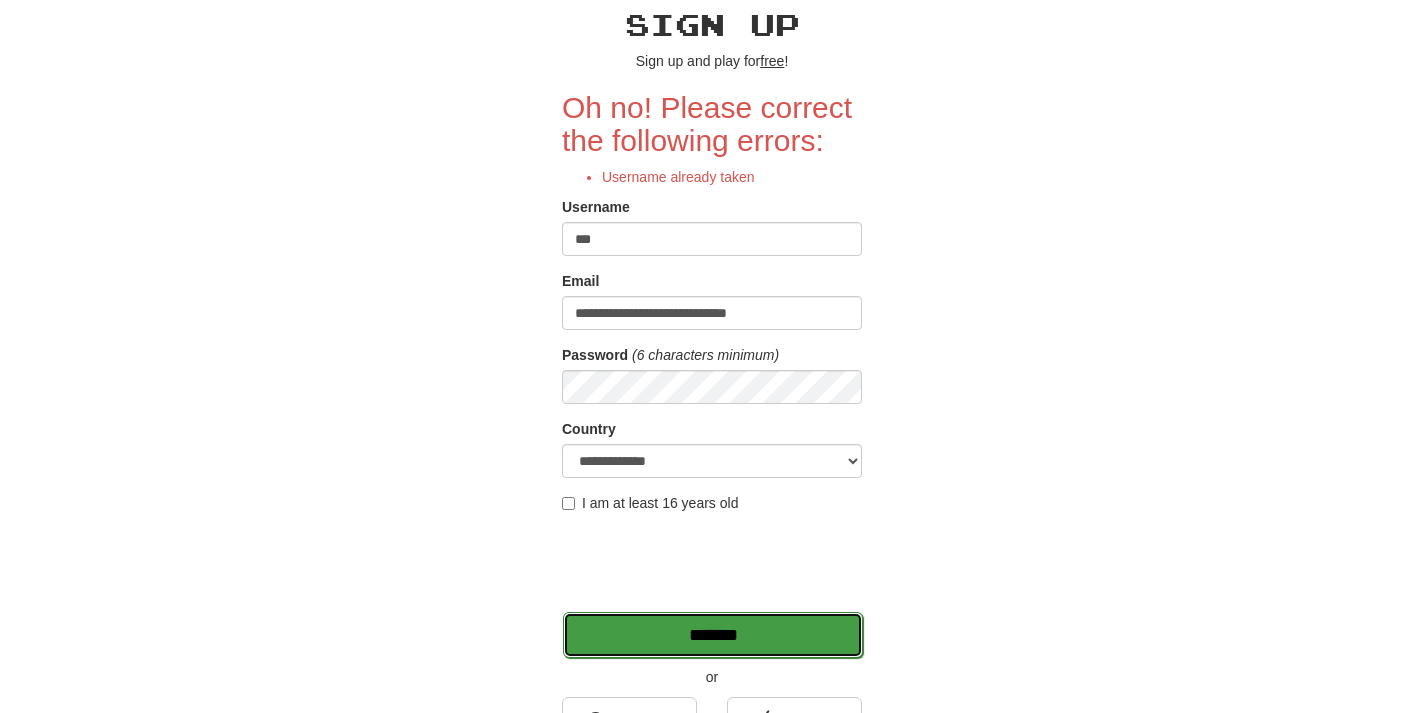 click on "*******" at bounding box center (713, 635) 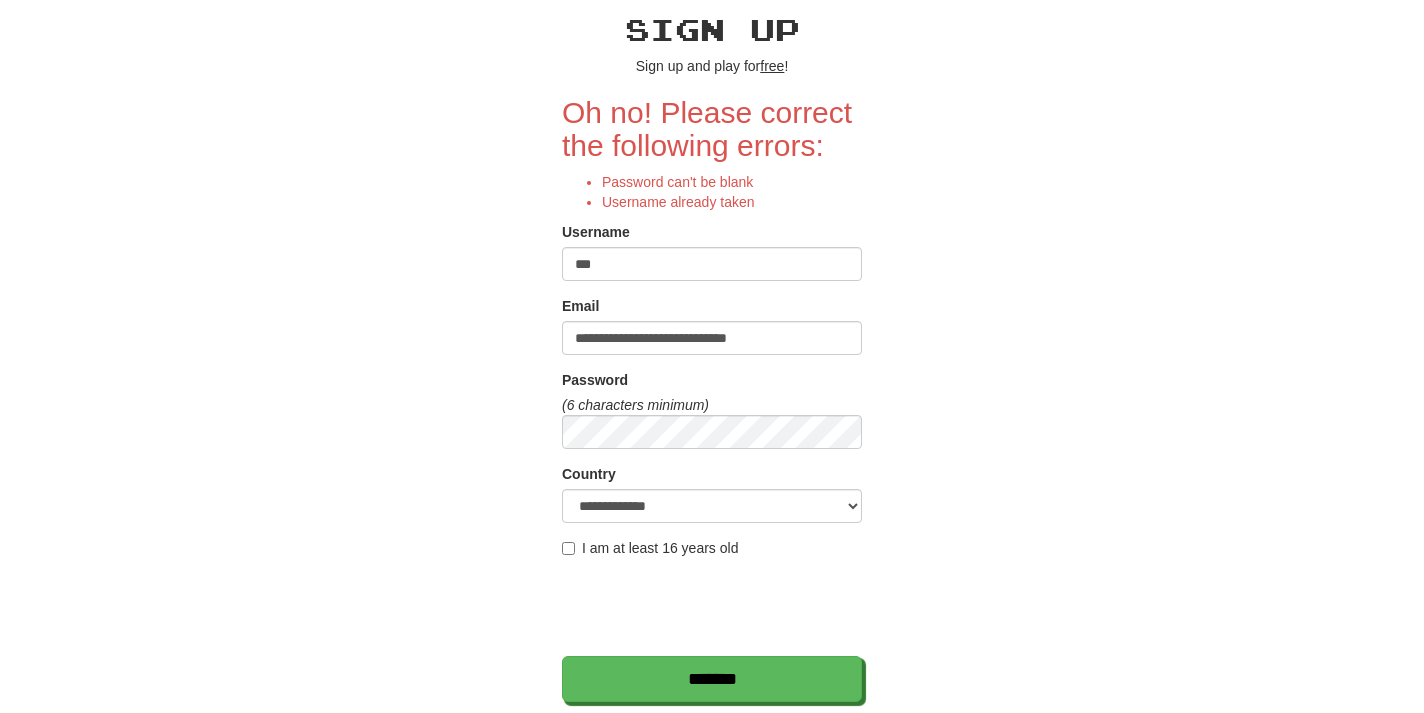 scroll, scrollTop: 92, scrollLeft: 0, axis: vertical 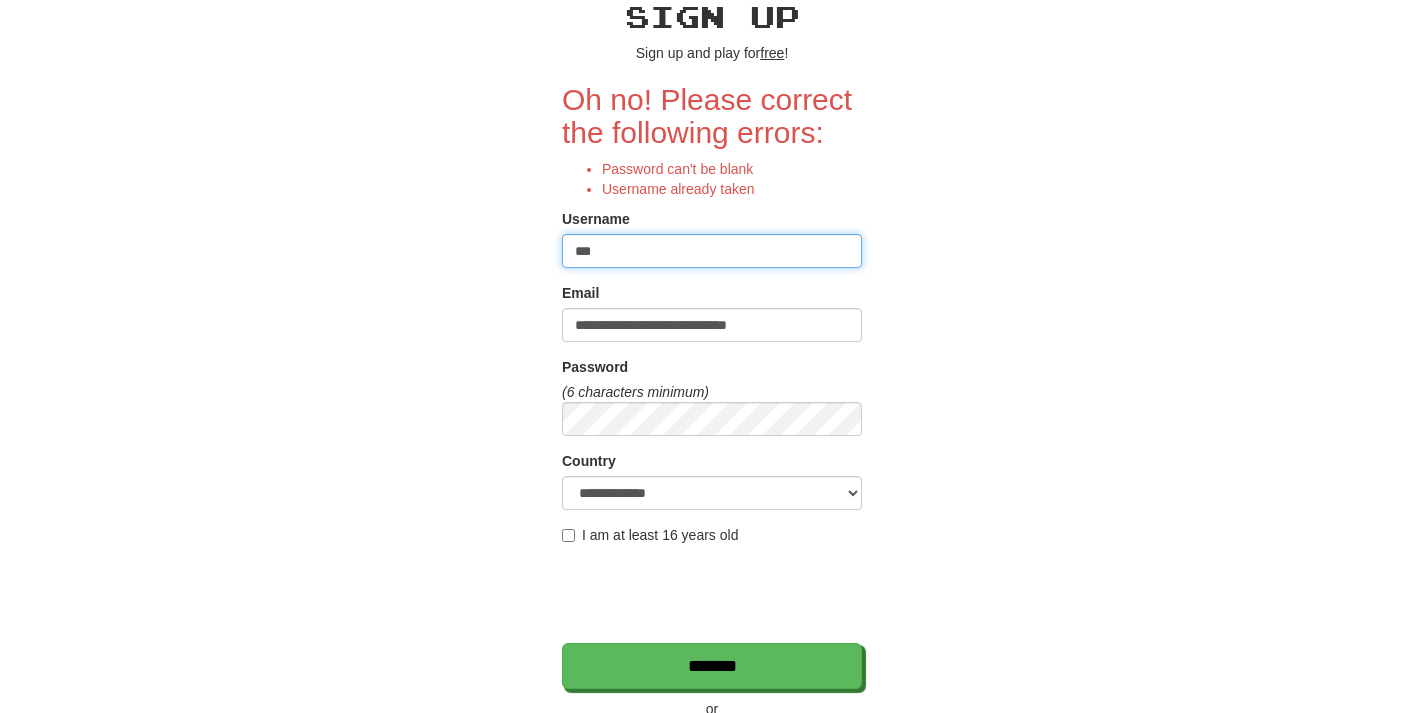 click on "***" at bounding box center (712, 251) 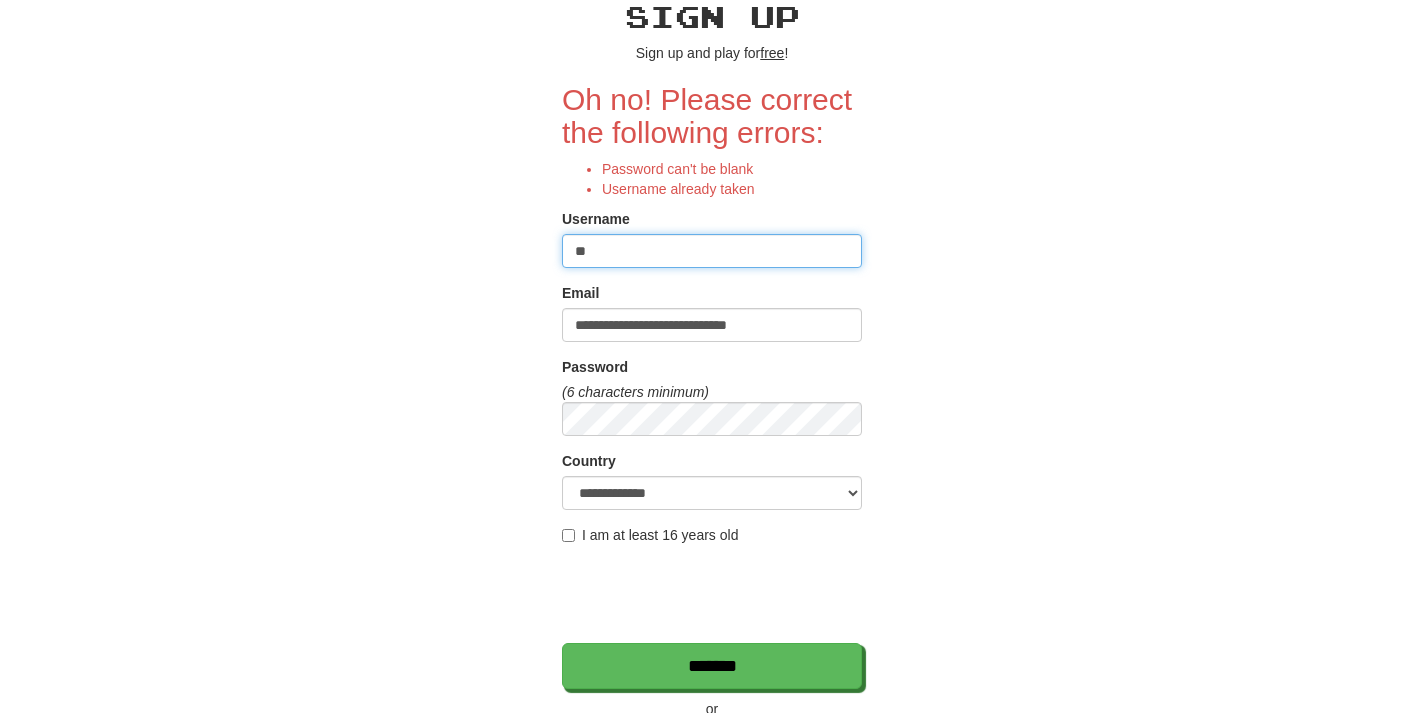 type on "*" 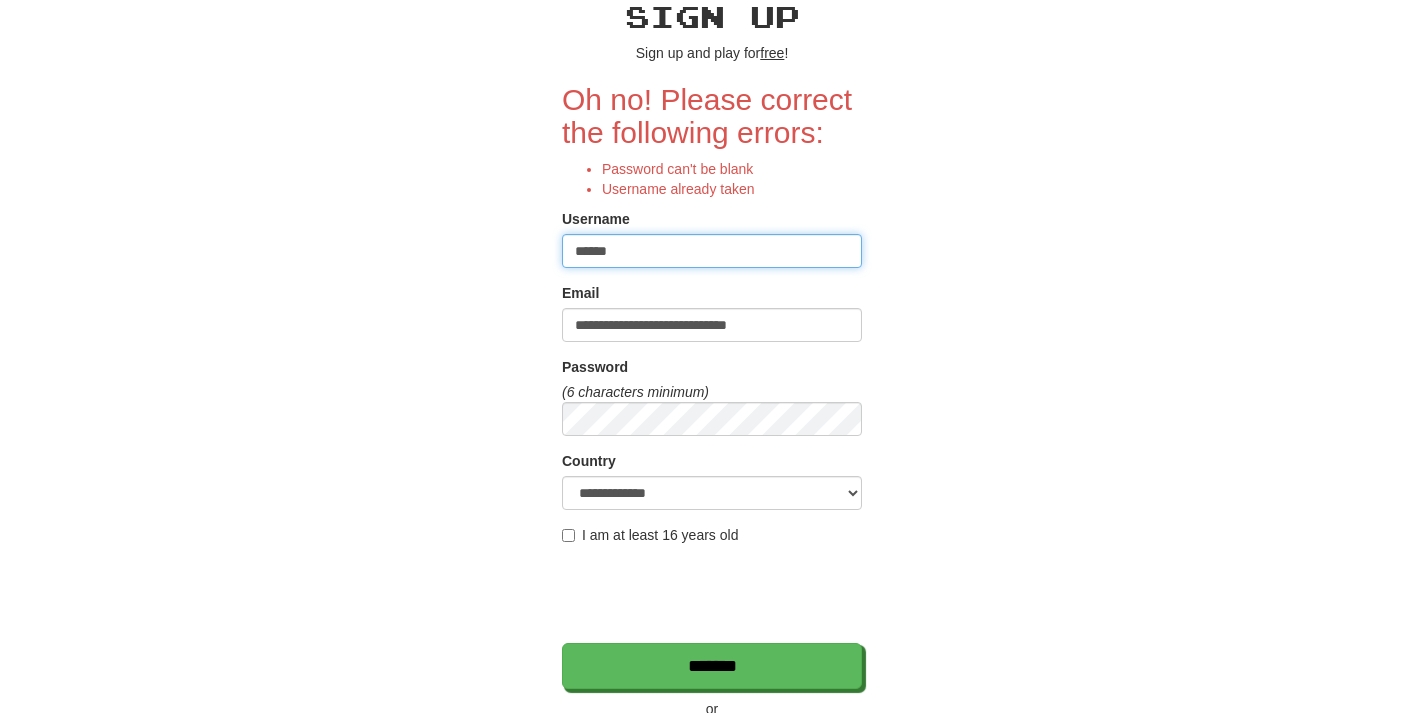 type on "******" 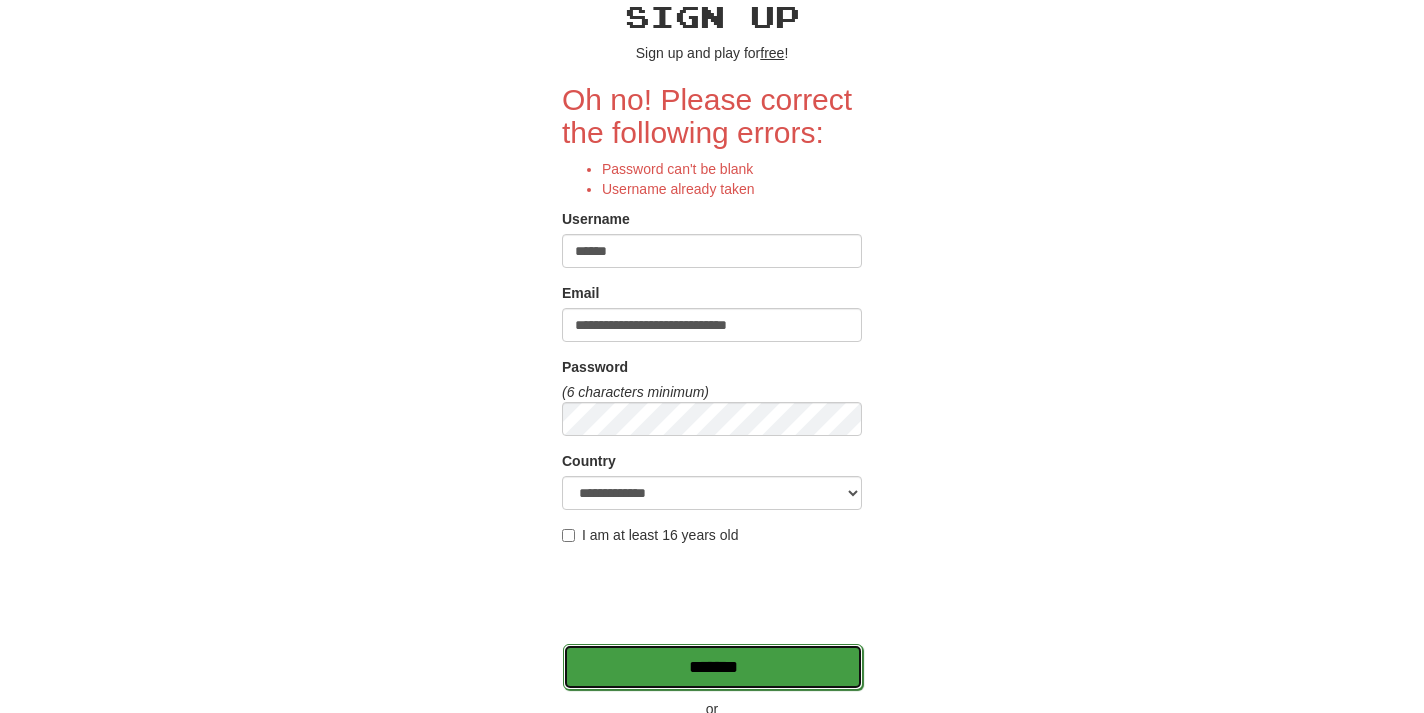 click on "*******" at bounding box center [713, 667] 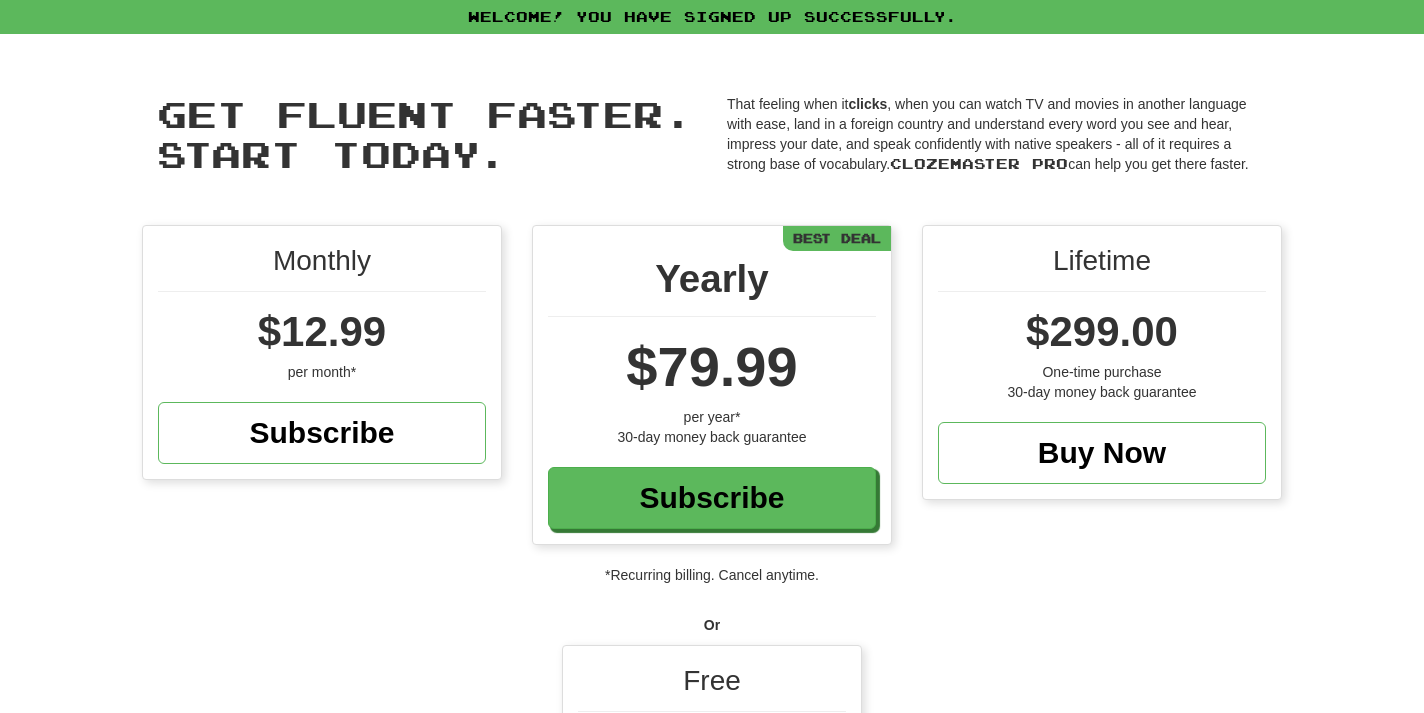 scroll, scrollTop: 219, scrollLeft: 0, axis: vertical 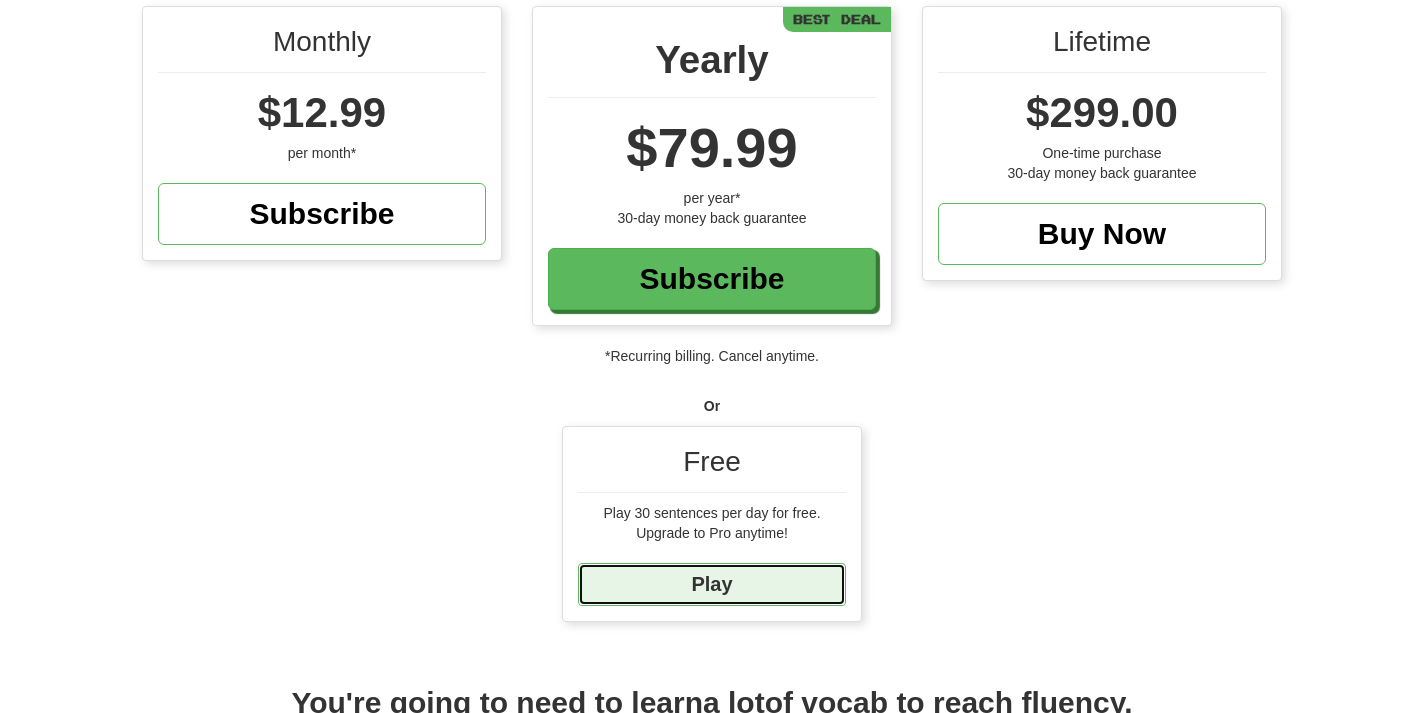 click on "Play" at bounding box center [712, 584] 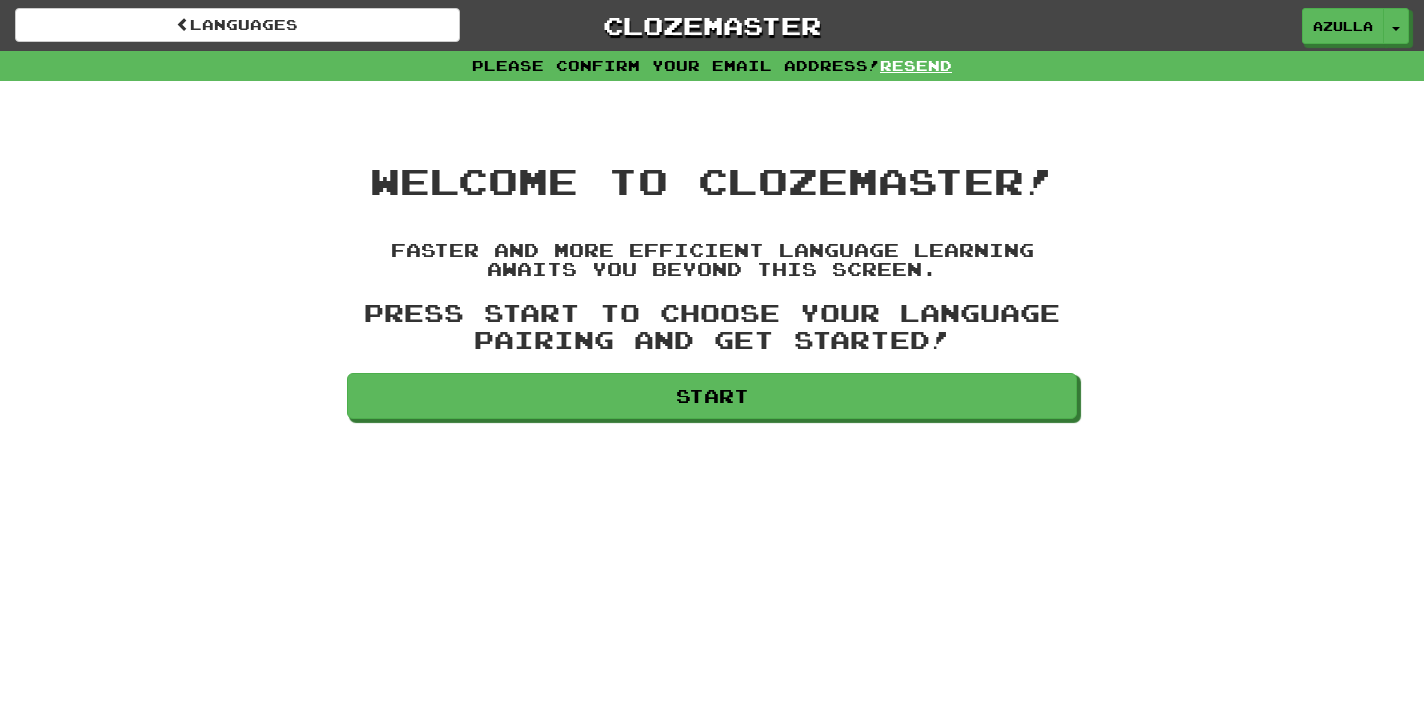 scroll, scrollTop: 0, scrollLeft: 0, axis: both 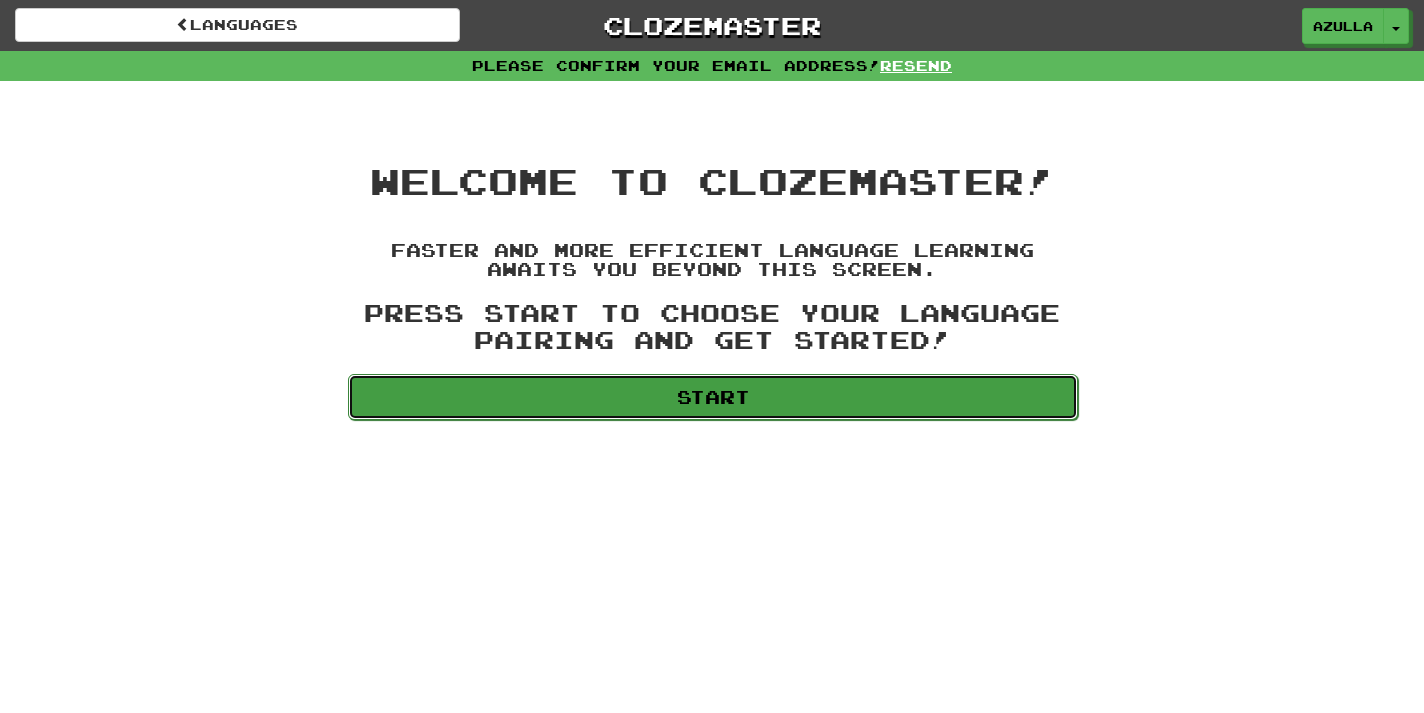 click on "Start" at bounding box center (713, 397) 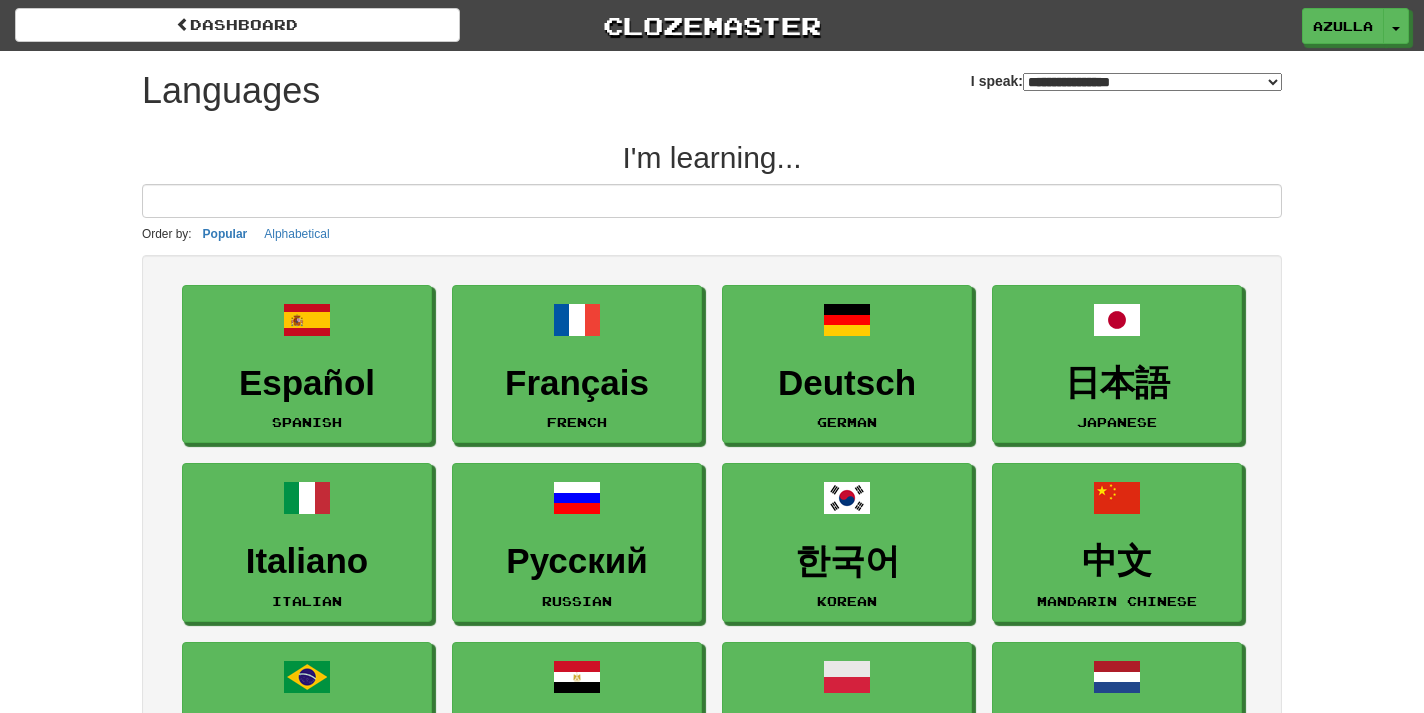select on "*******" 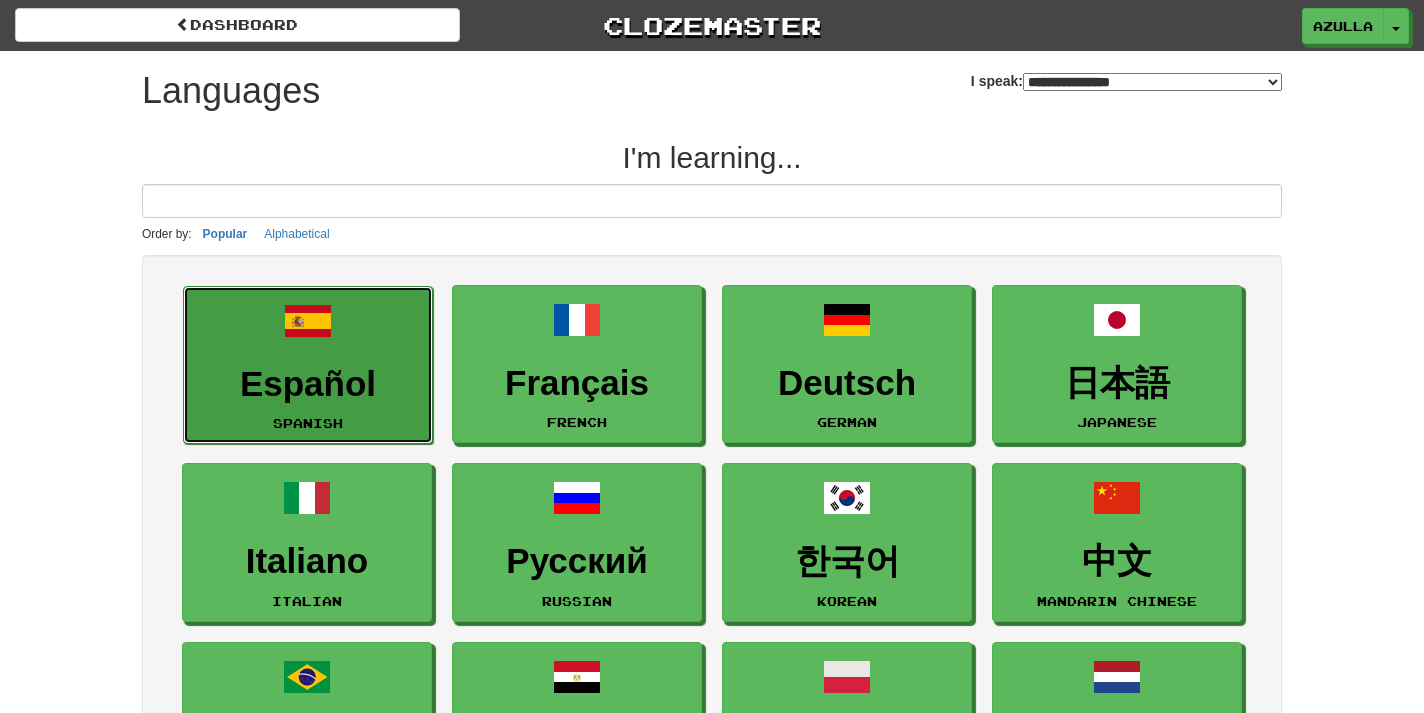 click on "Español Spanish" at bounding box center [308, 365] 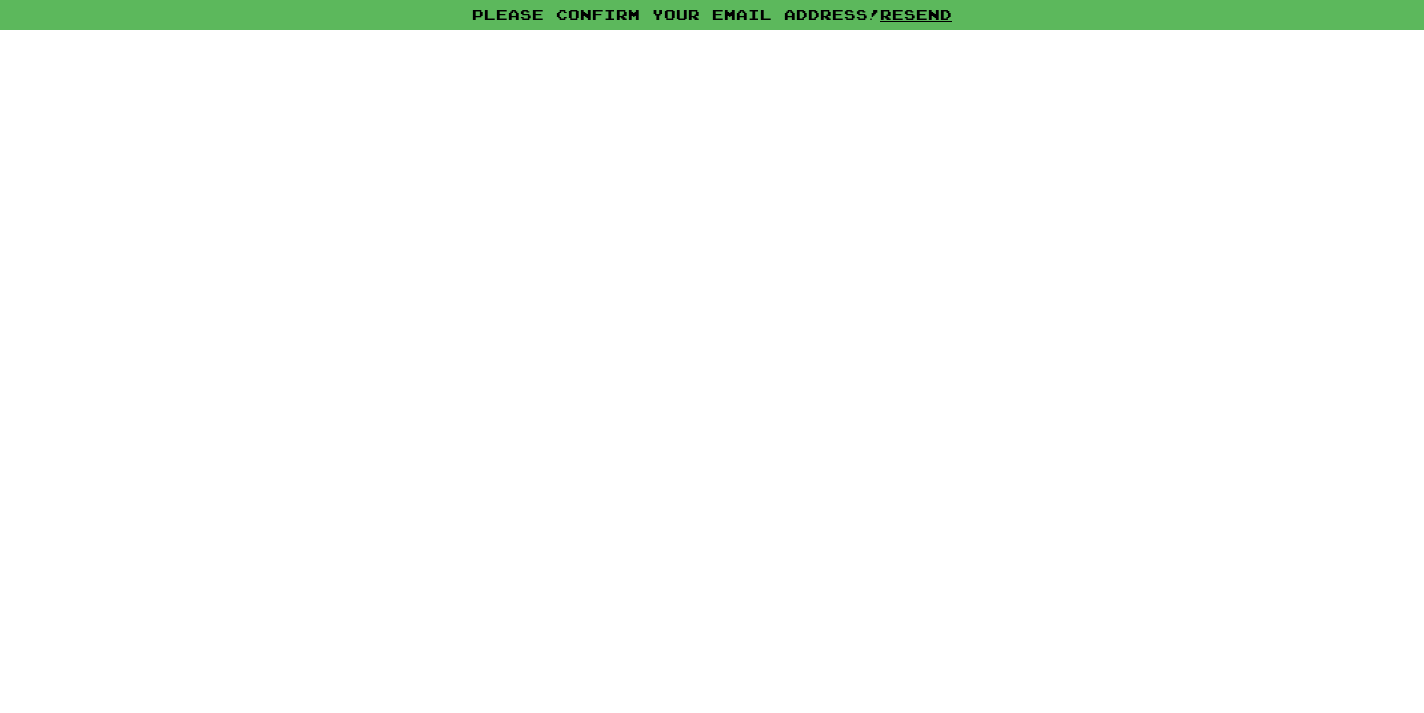 scroll, scrollTop: 0, scrollLeft: 0, axis: both 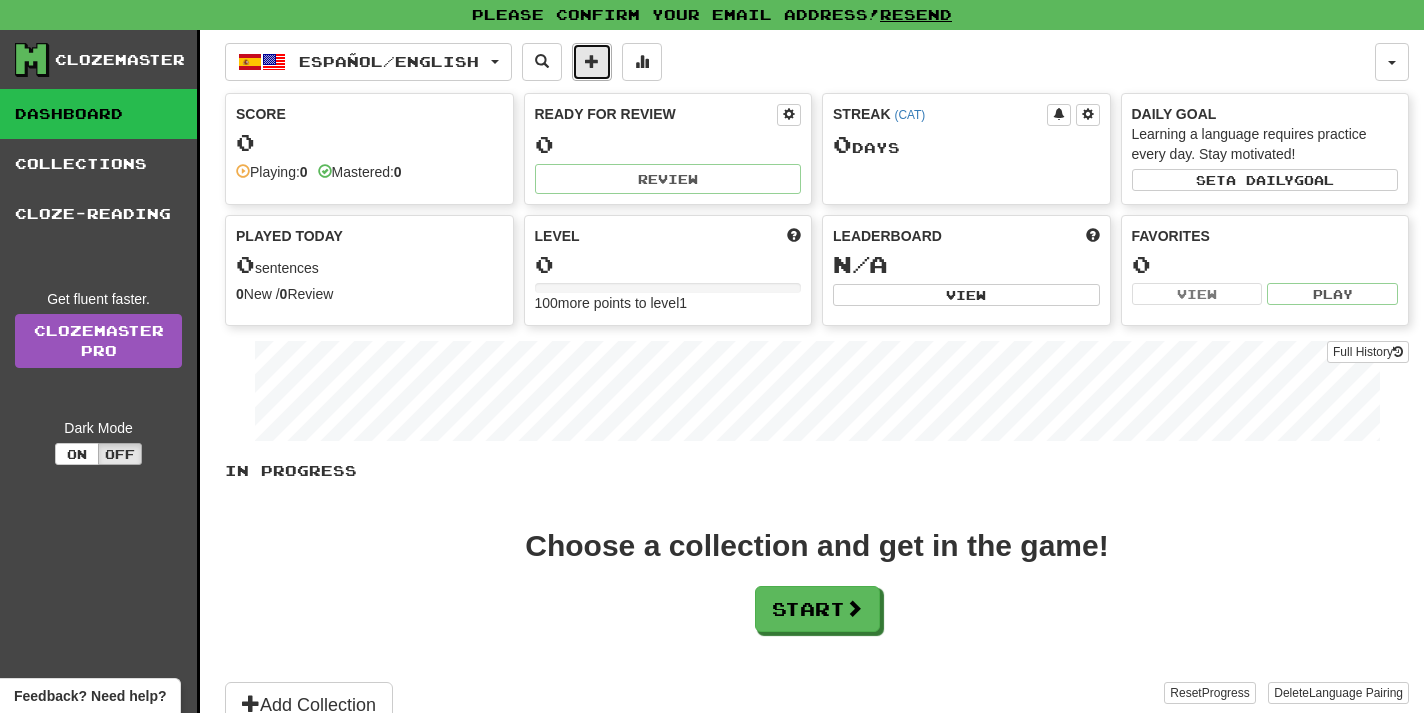 click at bounding box center [592, 62] 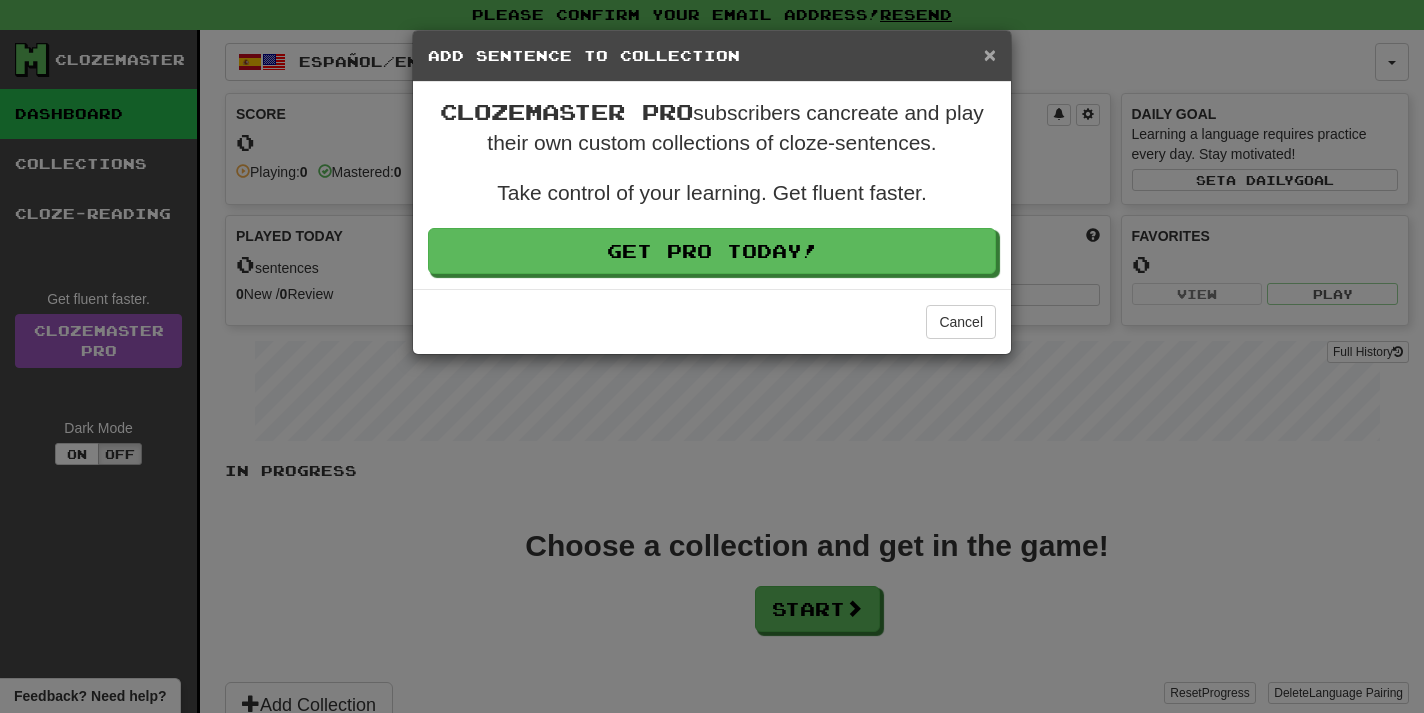 click on "×" at bounding box center (990, 54) 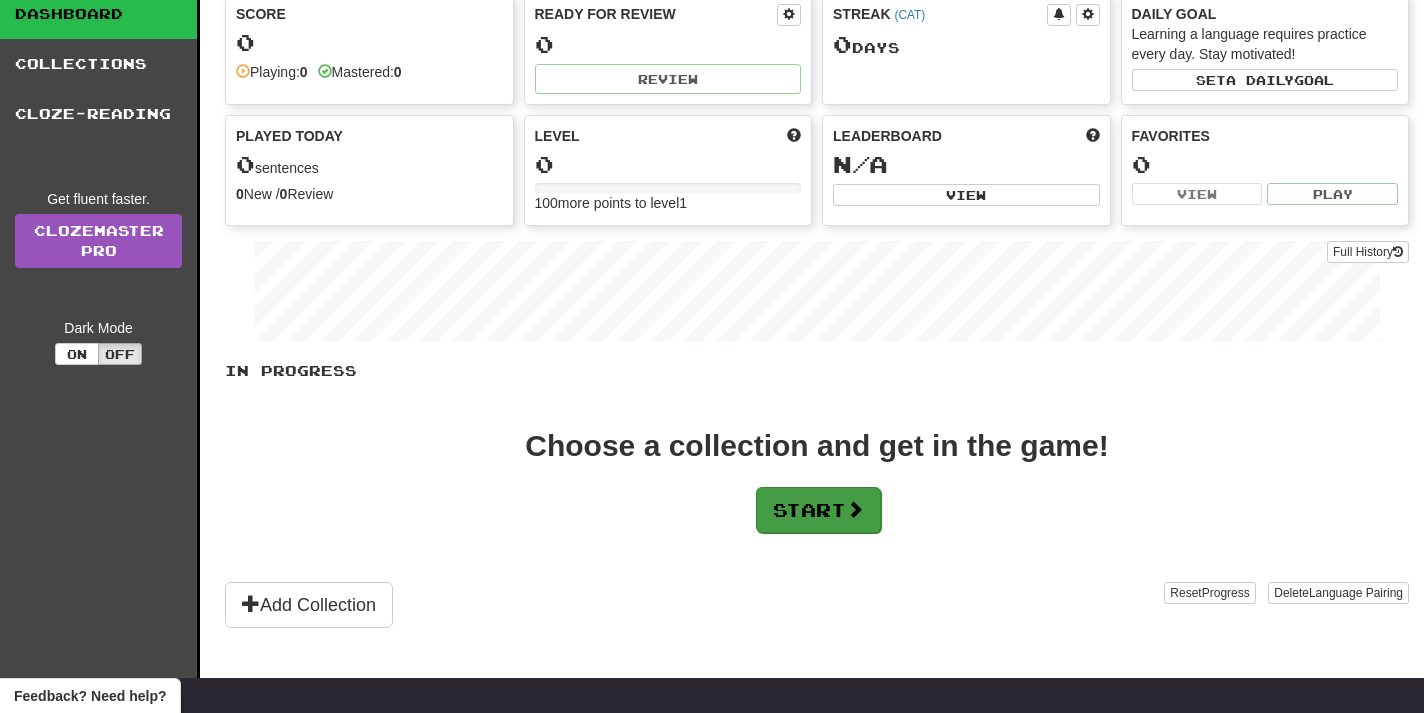scroll, scrollTop: 101, scrollLeft: 0, axis: vertical 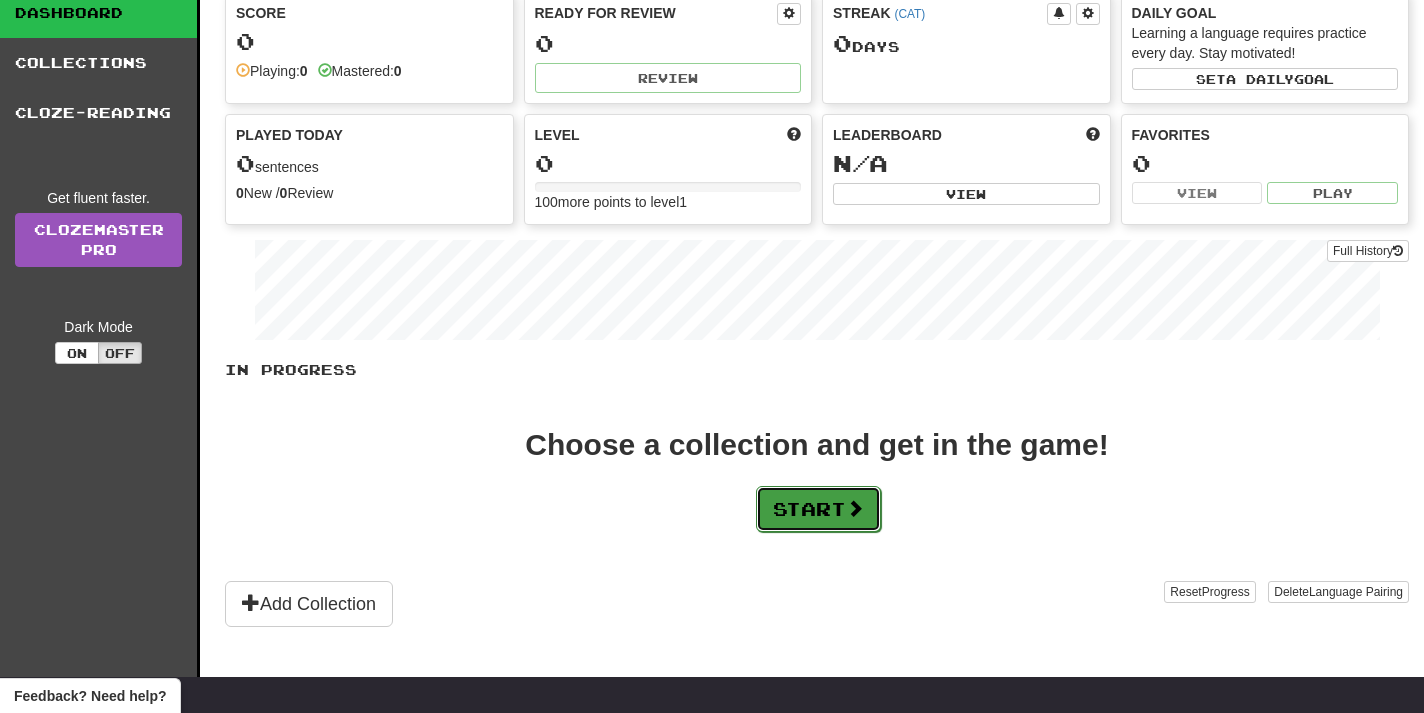 click on "Start" at bounding box center [818, 509] 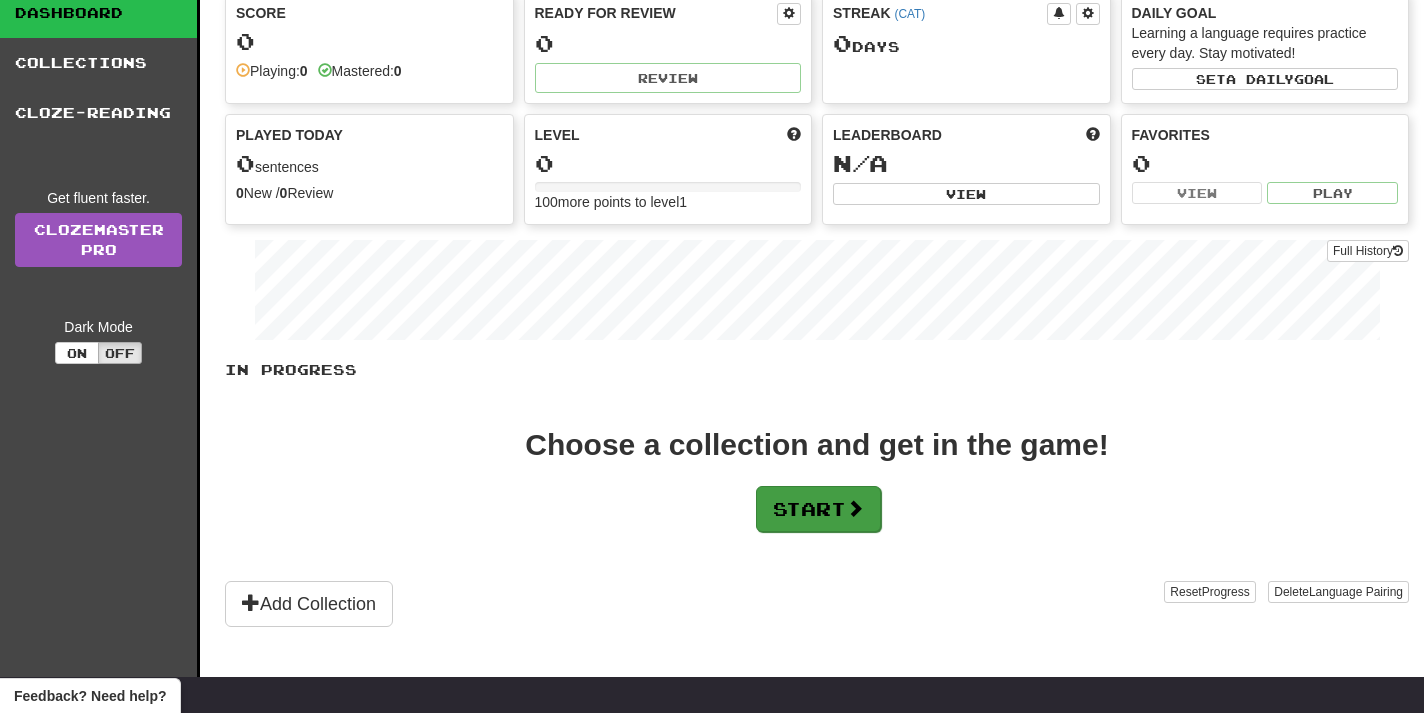 scroll, scrollTop: 0, scrollLeft: 0, axis: both 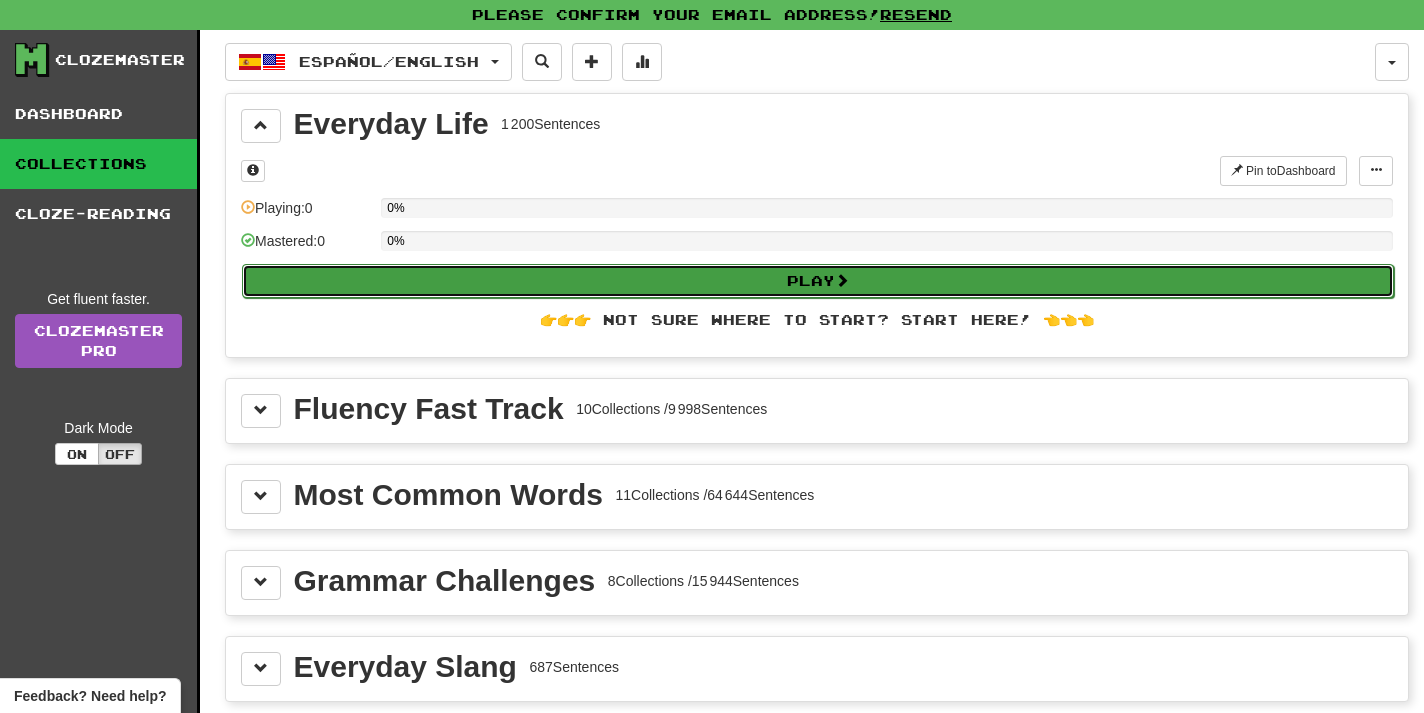 click on "Play" at bounding box center (818, 281) 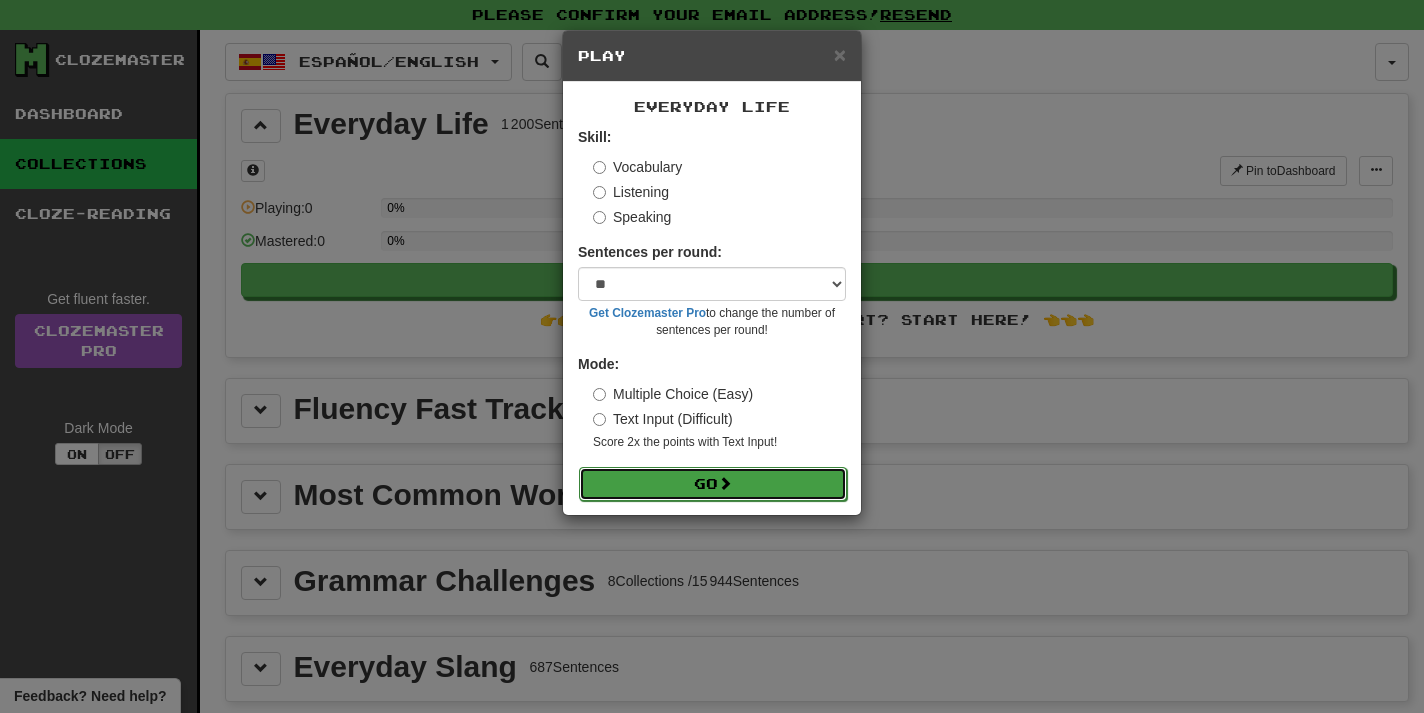 click at bounding box center [725, 483] 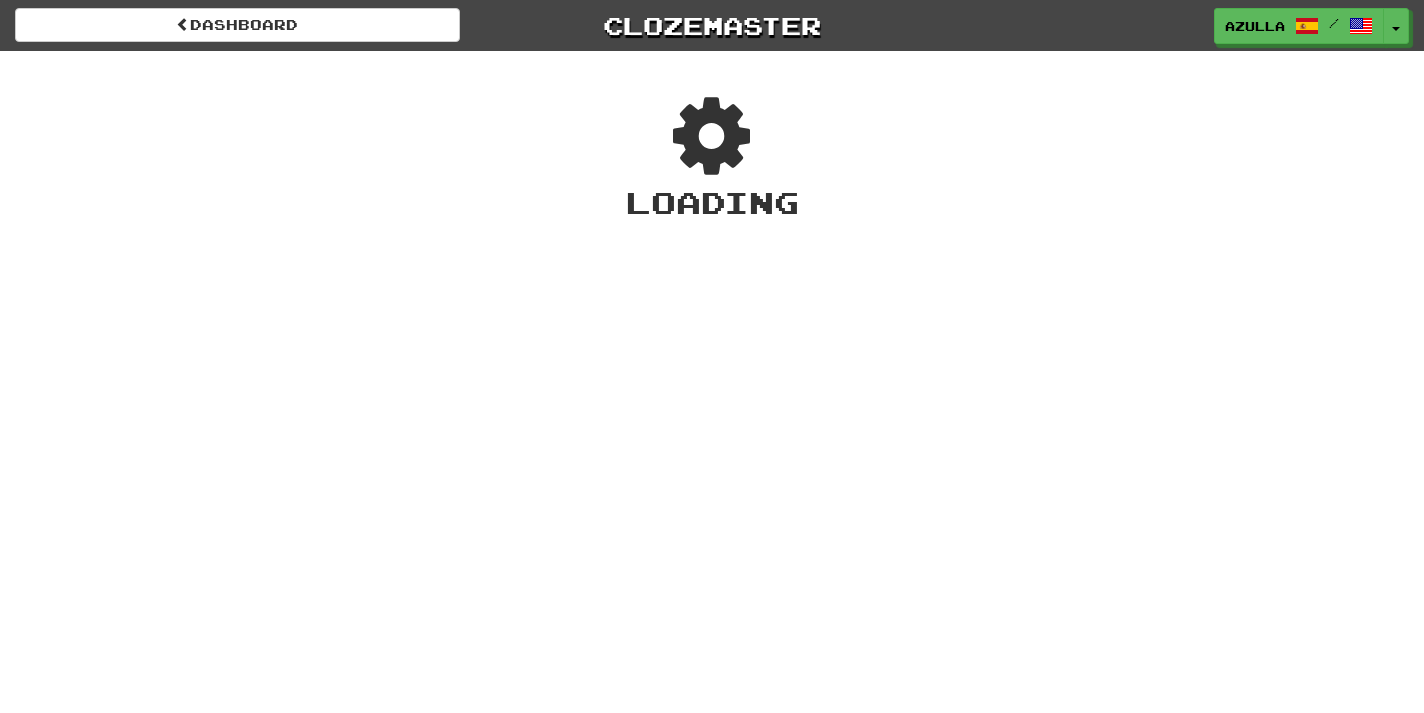 scroll, scrollTop: 0, scrollLeft: 0, axis: both 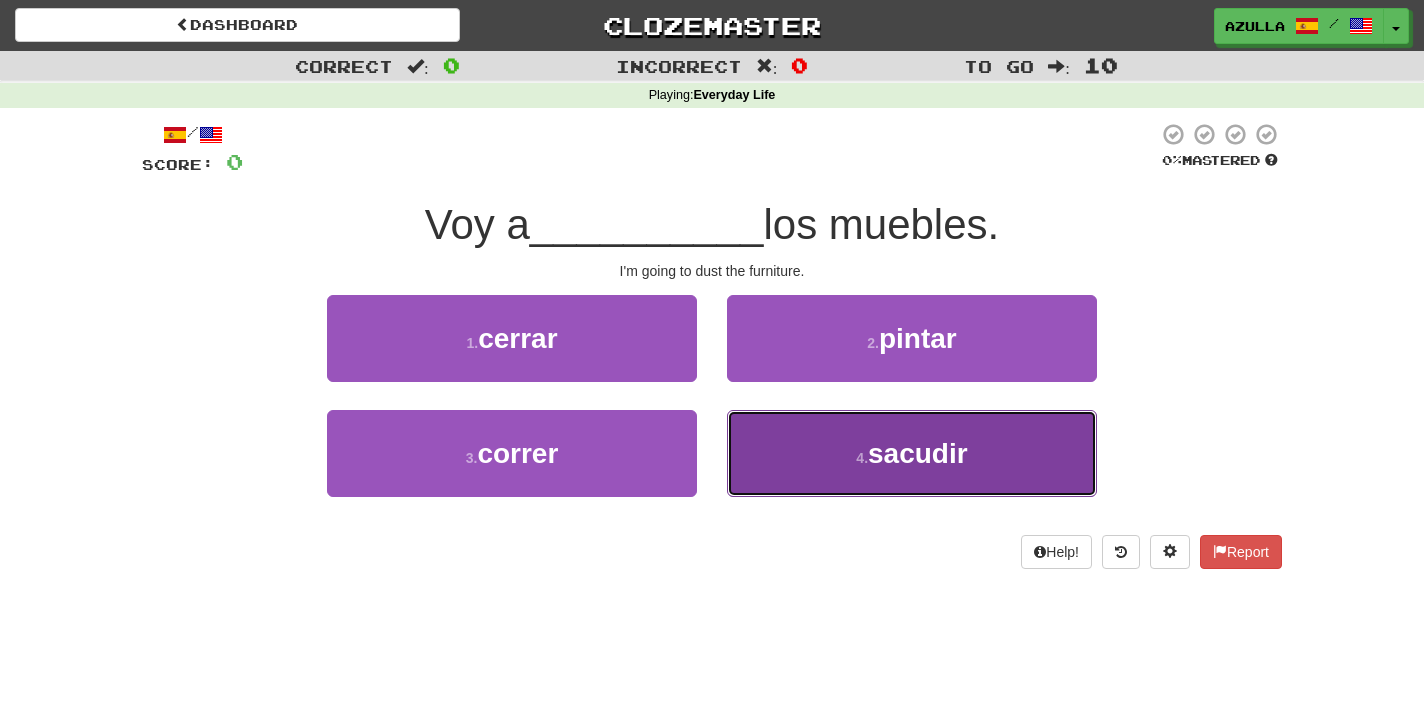 click on "4 .  sacudir" at bounding box center (912, 453) 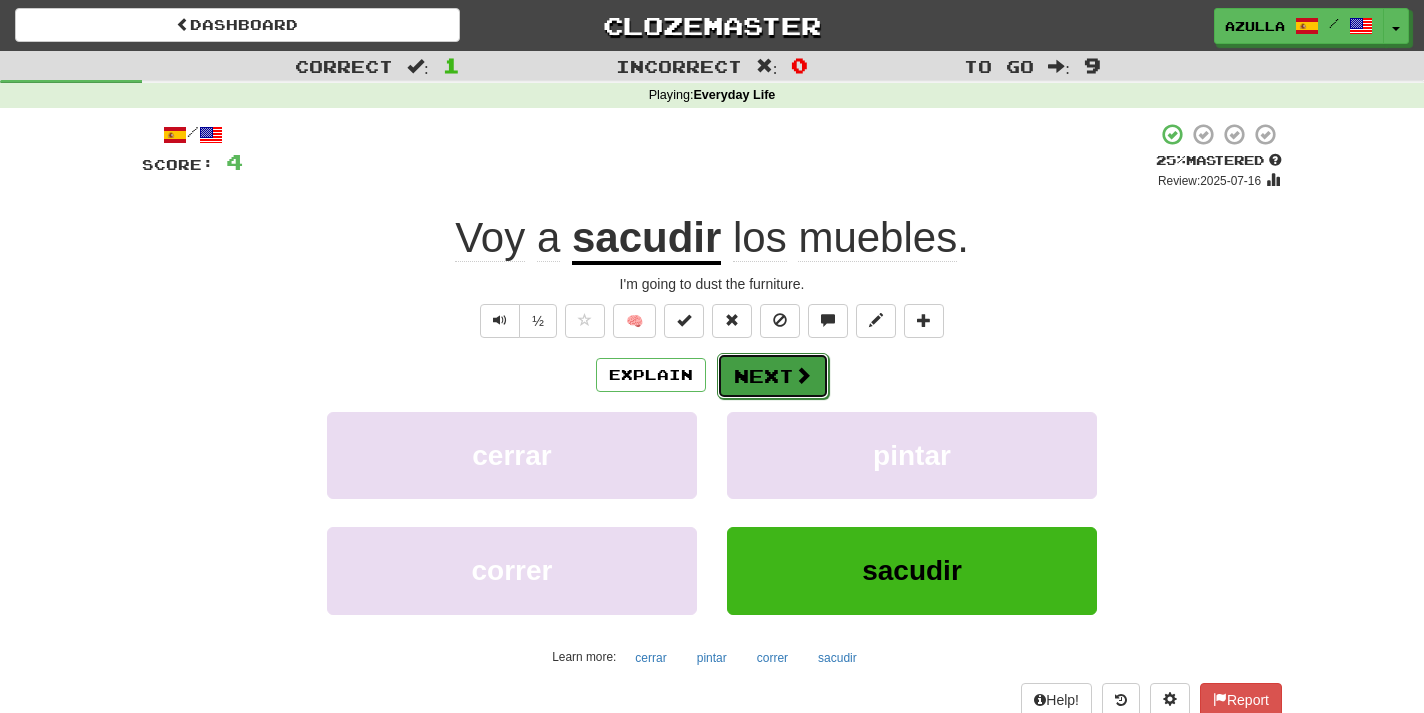 click on "Next" at bounding box center [773, 376] 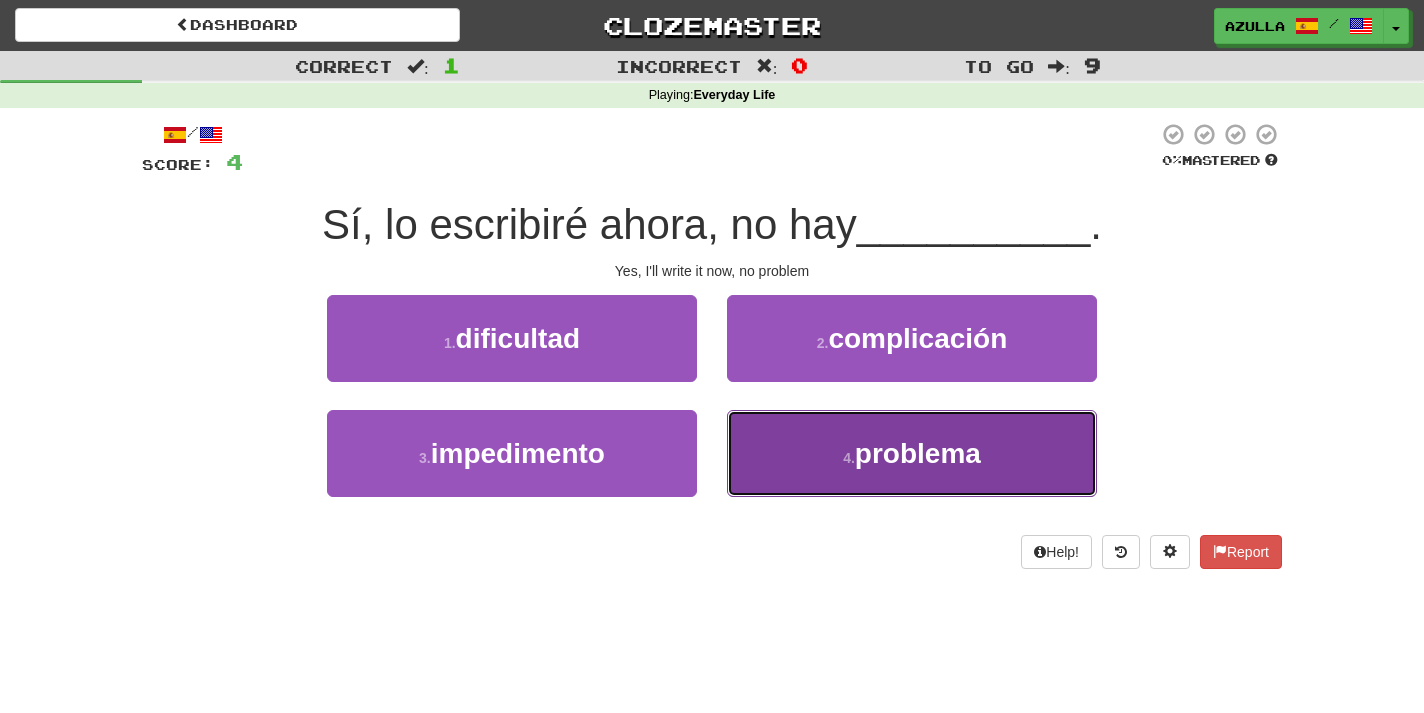 click on "4 ." at bounding box center [849, 458] 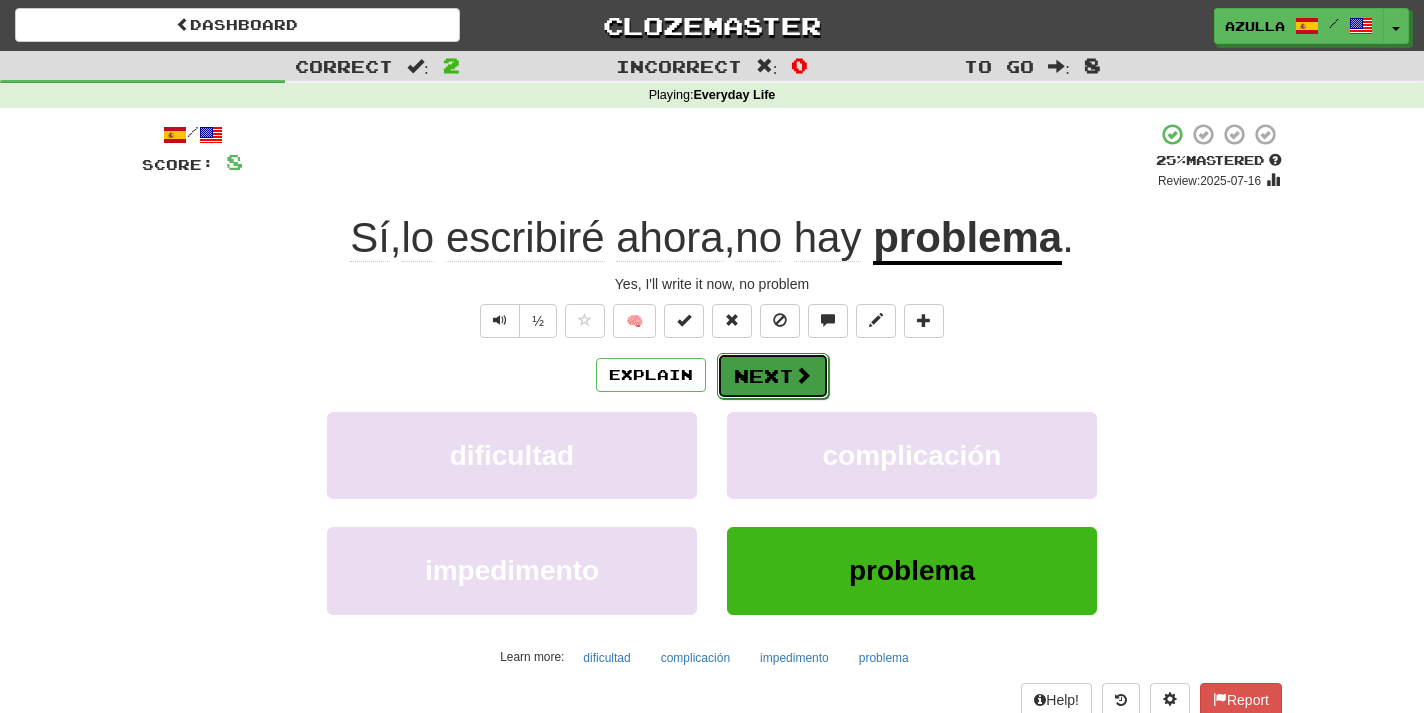 click on "Next" at bounding box center [773, 376] 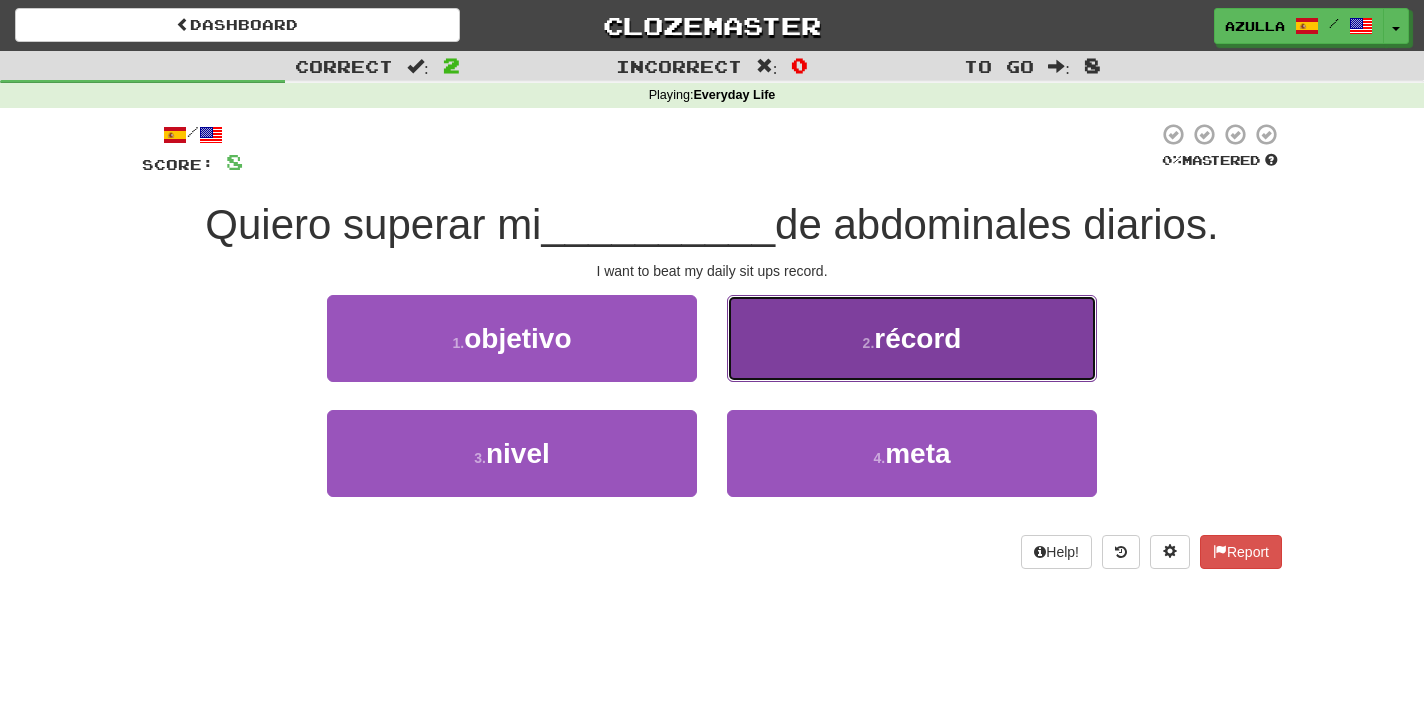 click on "2 .  récord" at bounding box center (912, 338) 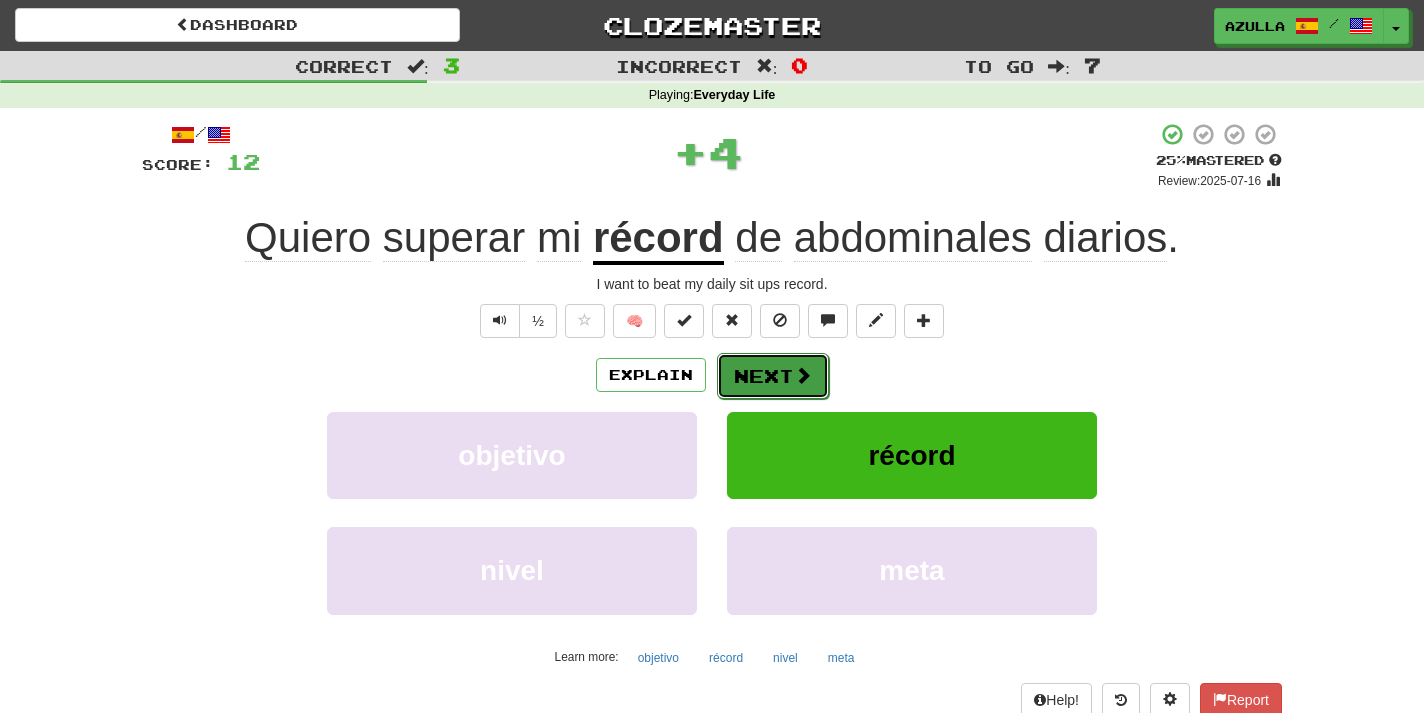 click on "Next" at bounding box center [773, 376] 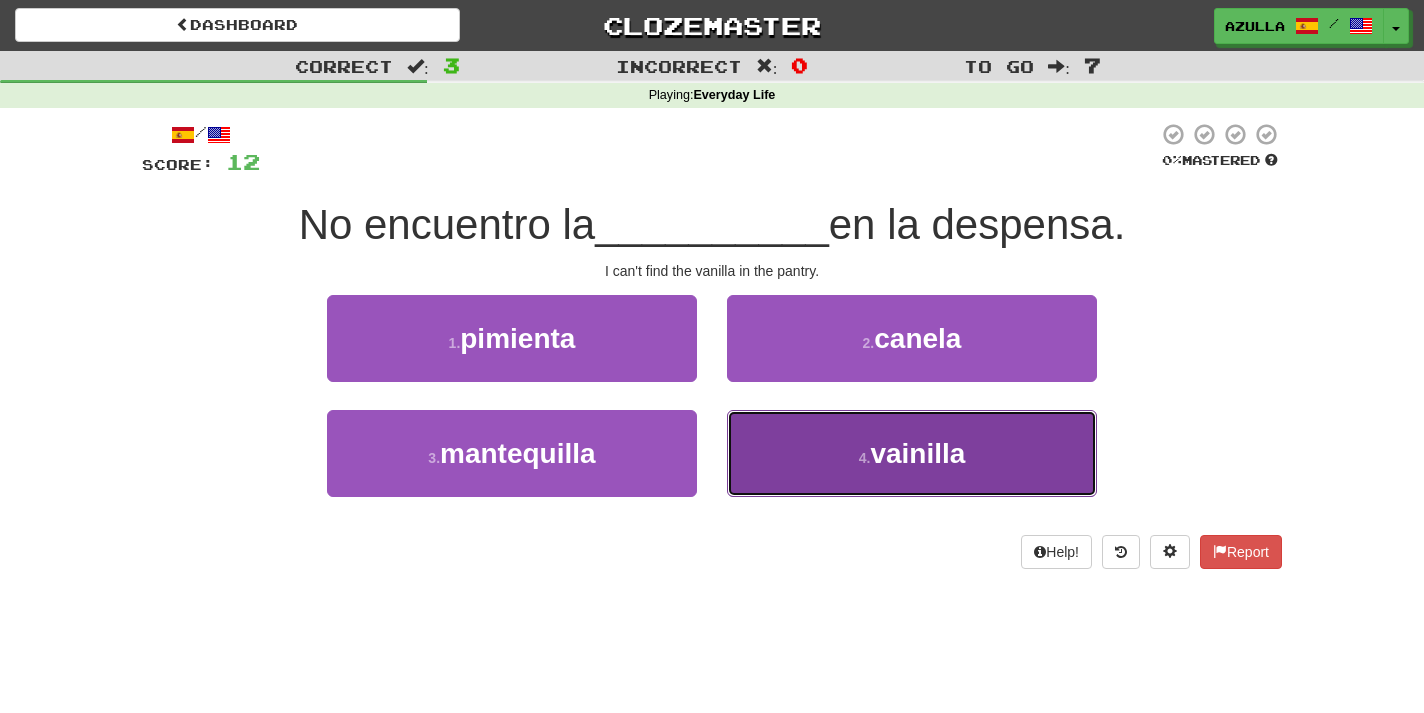 click on "4 .  vainilla" at bounding box center (912, 453) 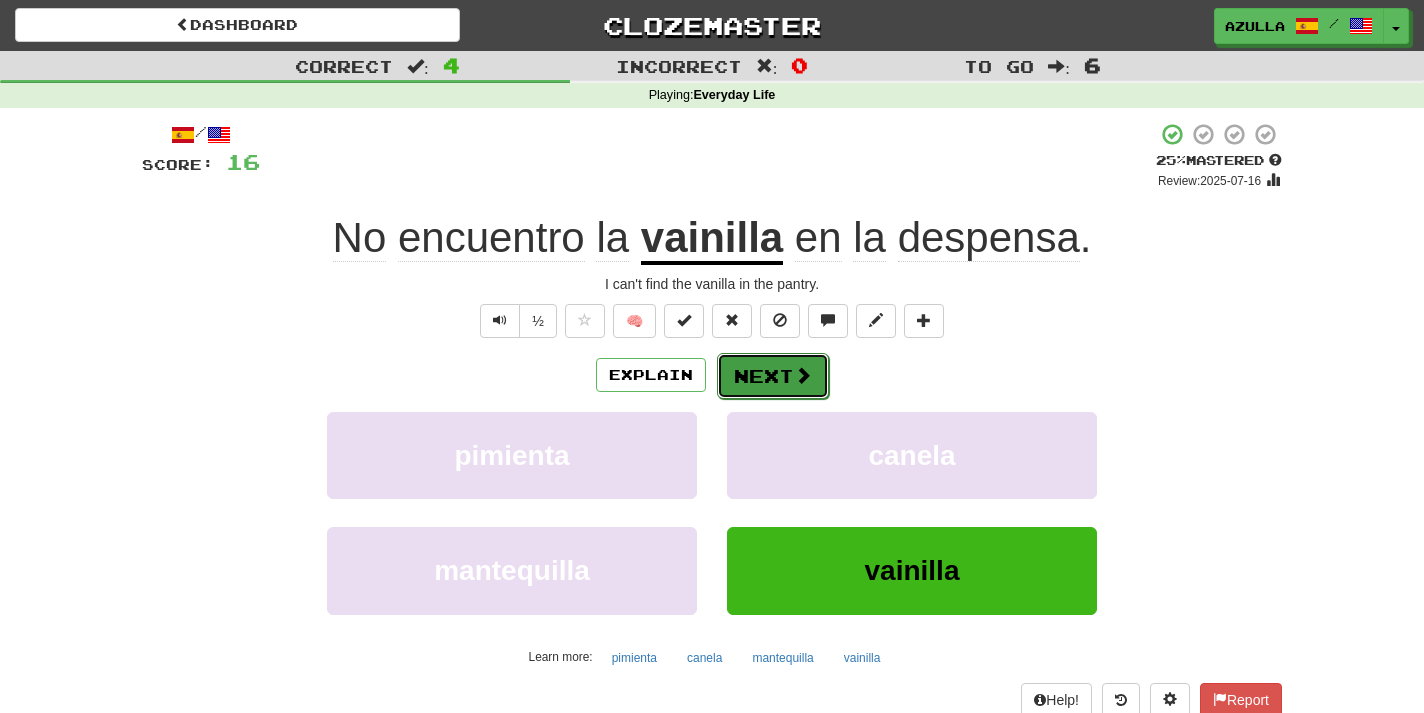 click on "Next" at bounding box center [773, 376] 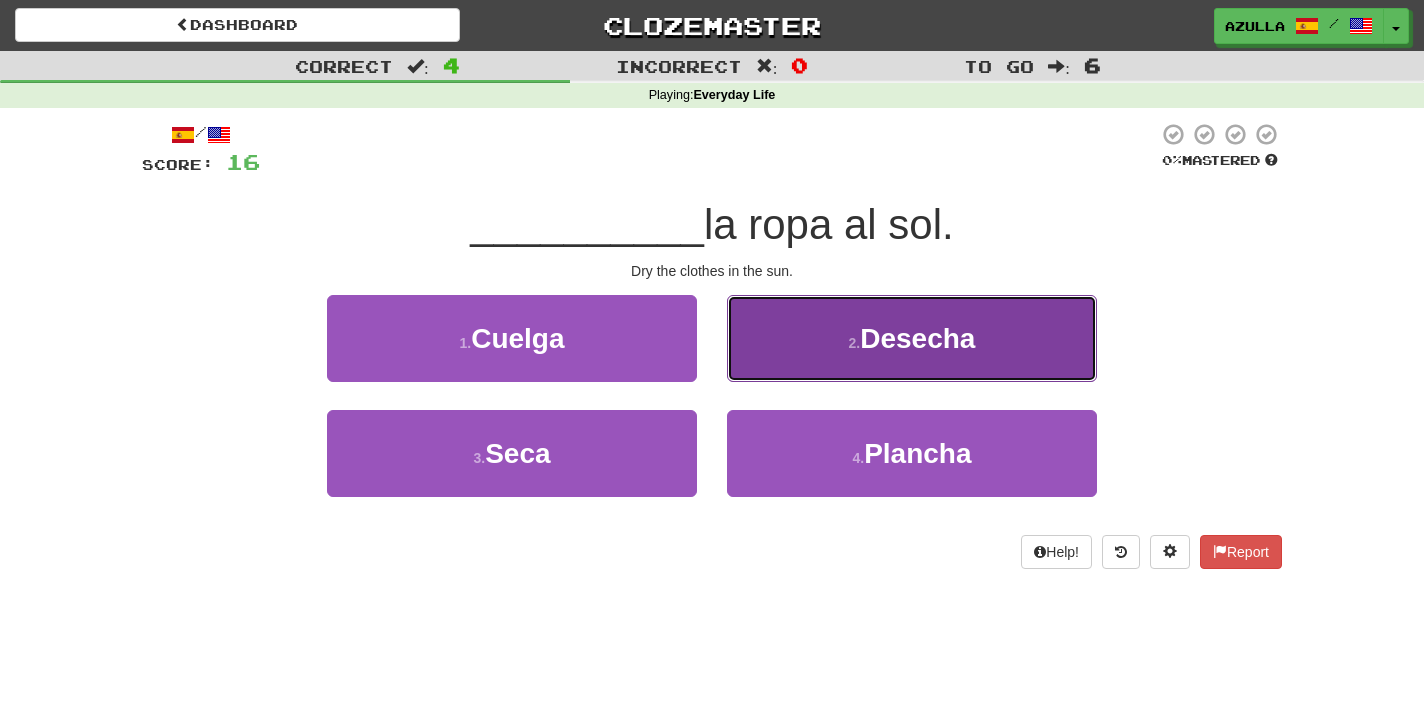 click on "2 .  Desecha" at bounding box center [912, 338] 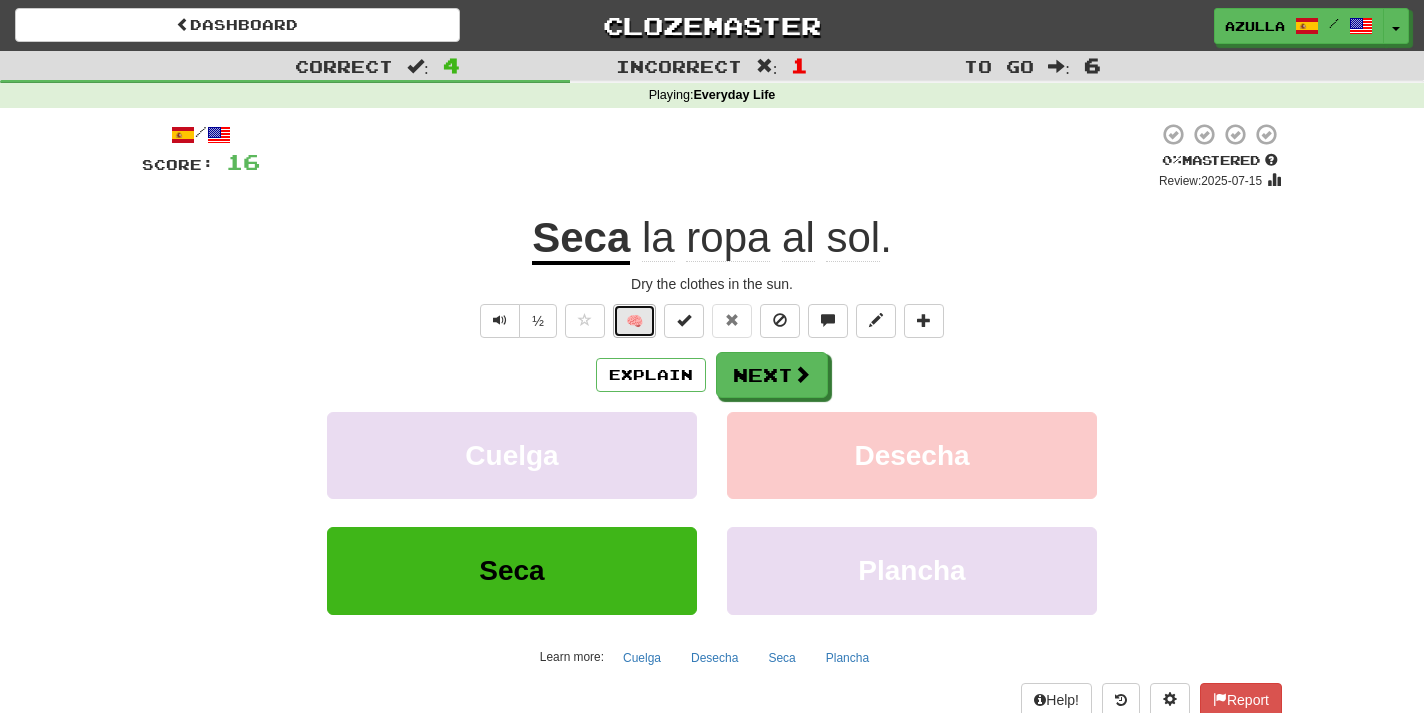 click on "🧠" at bounding box center [634, 321] 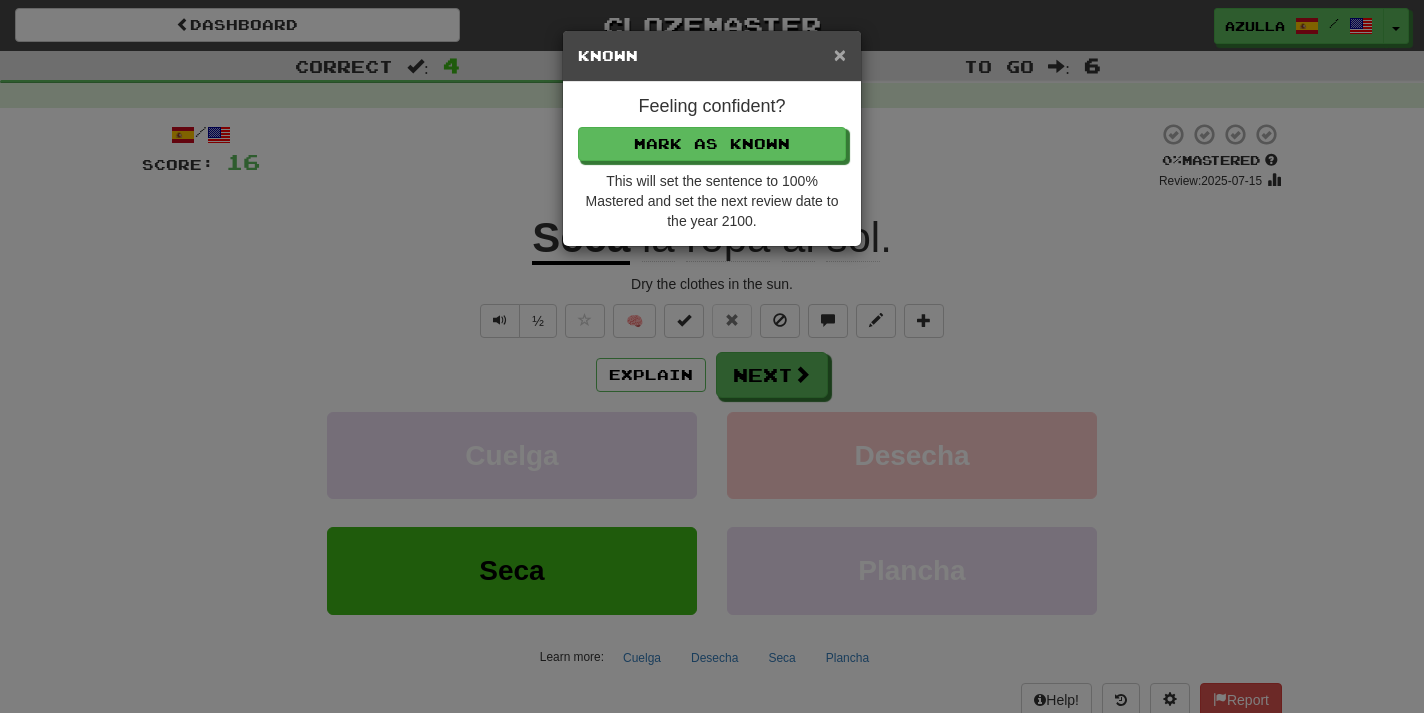 click on "×" at bounding box center [840, 54] 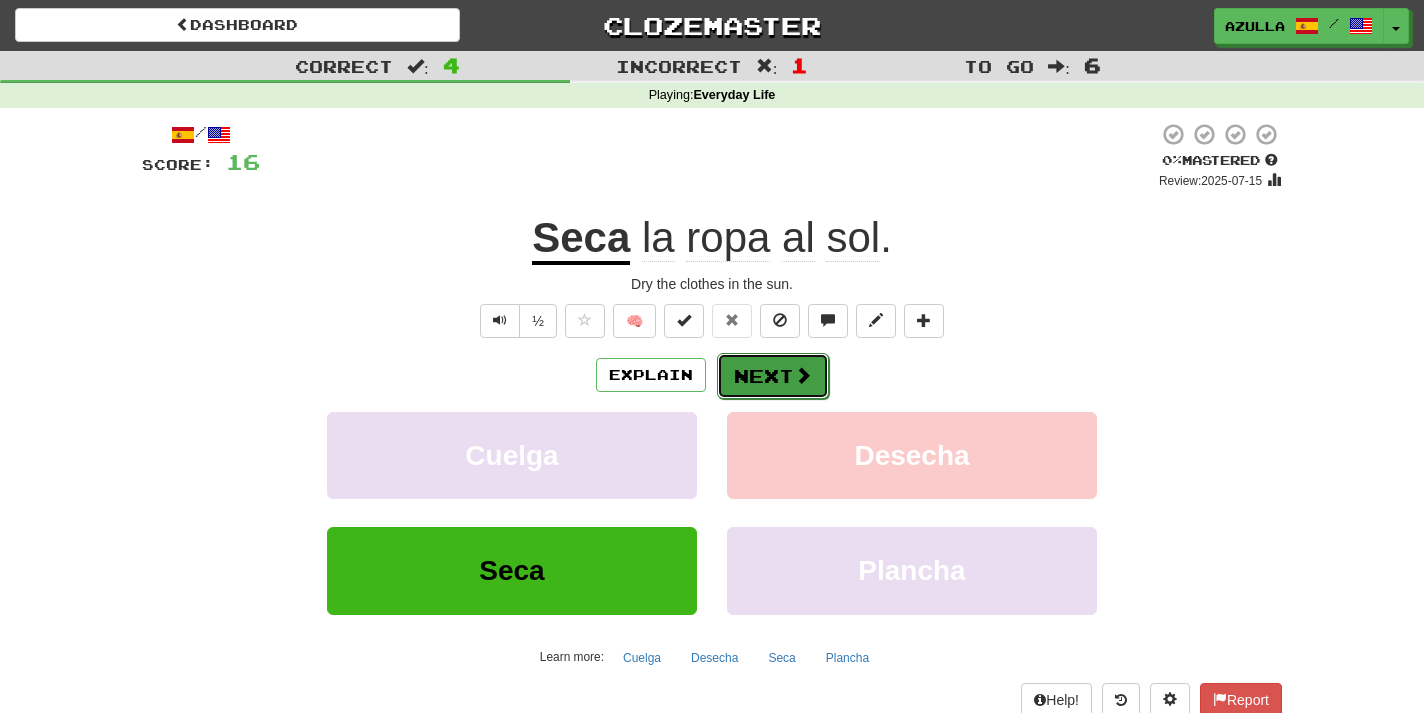 click on "Next" at bounding box center (773, 376) 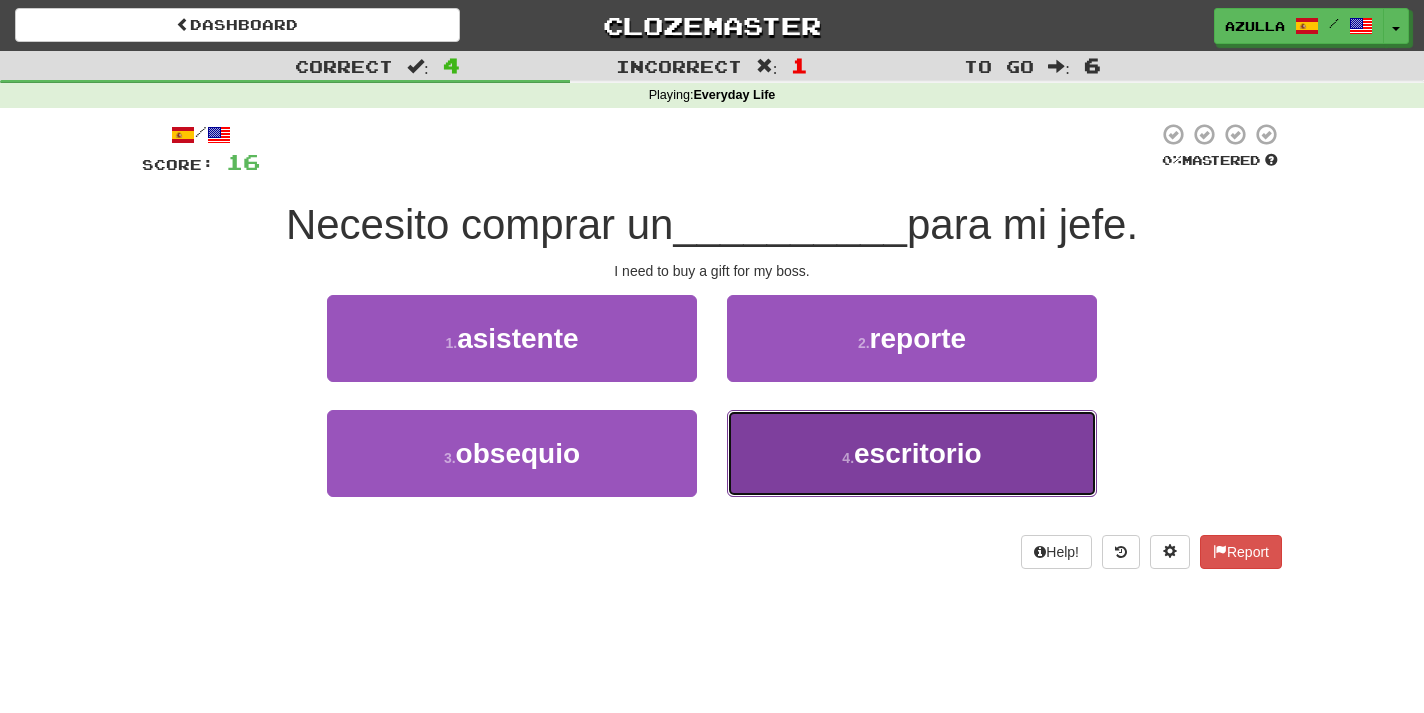click on "4 .  escritorio" at bounding box center [912, 453] 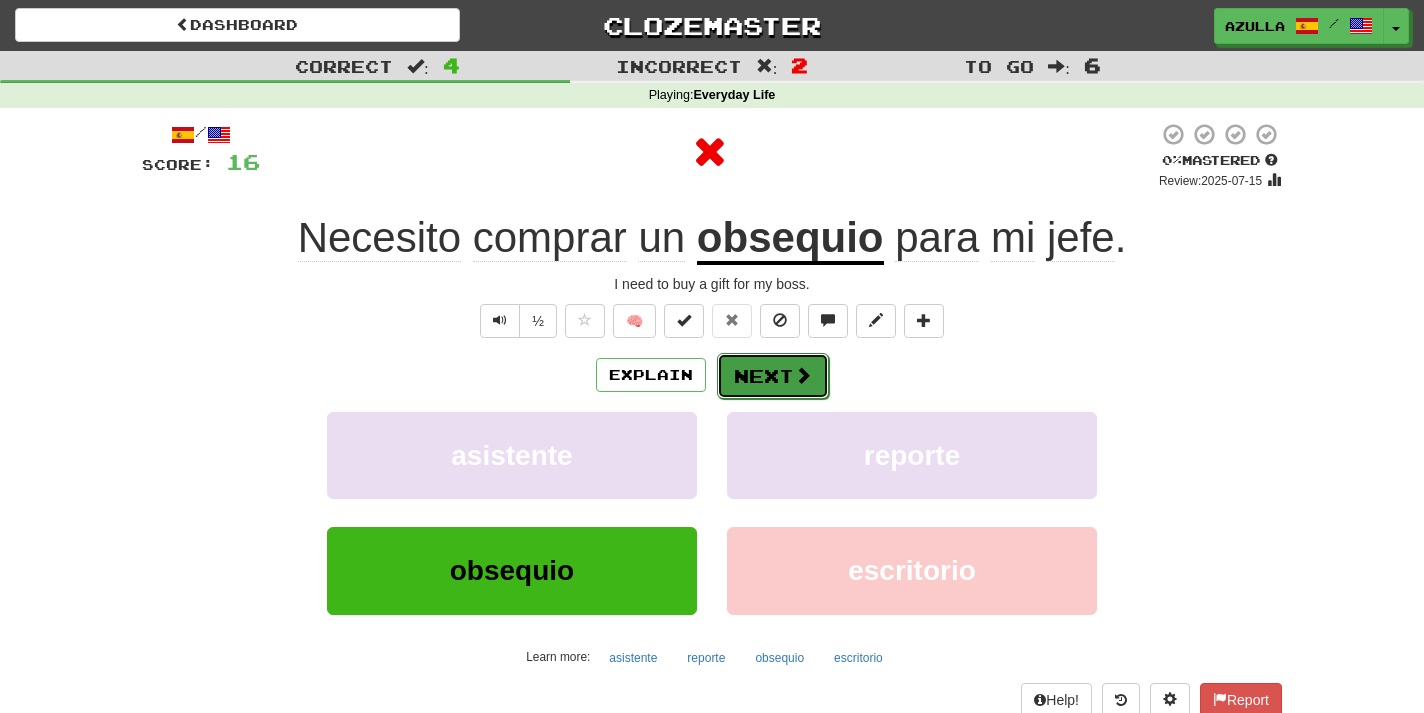 click on "Next" at bounding box center (773, 376) 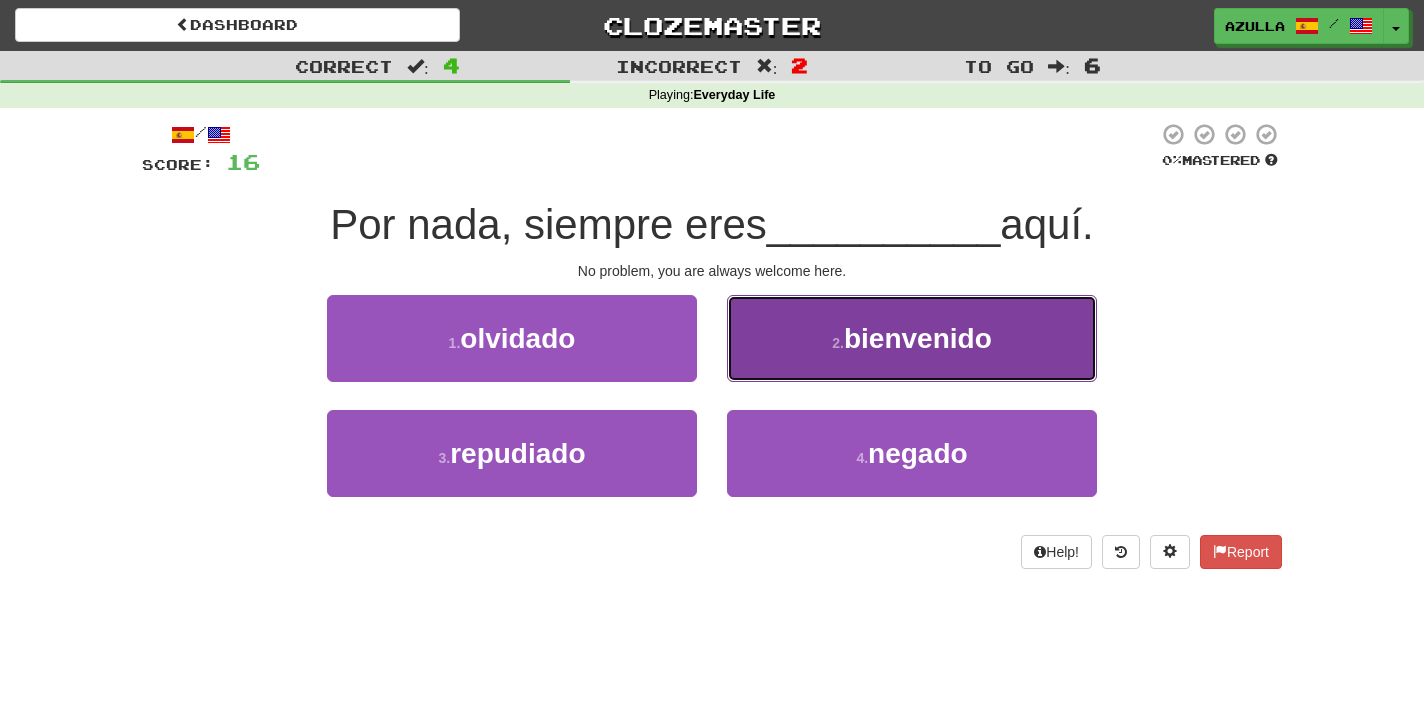 click on "2 .  bienvenido" at bounding box center (912, 338) 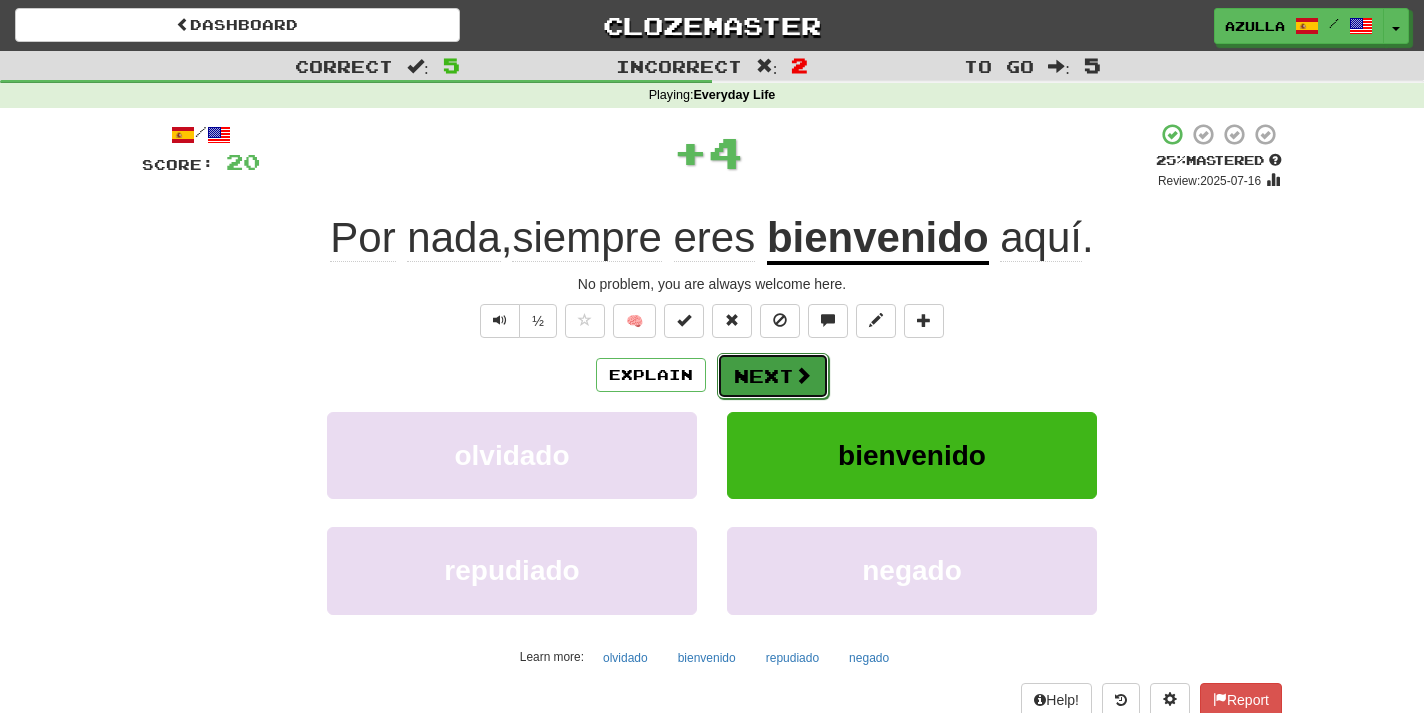 click on "Next" at bounding box center (773, 376) 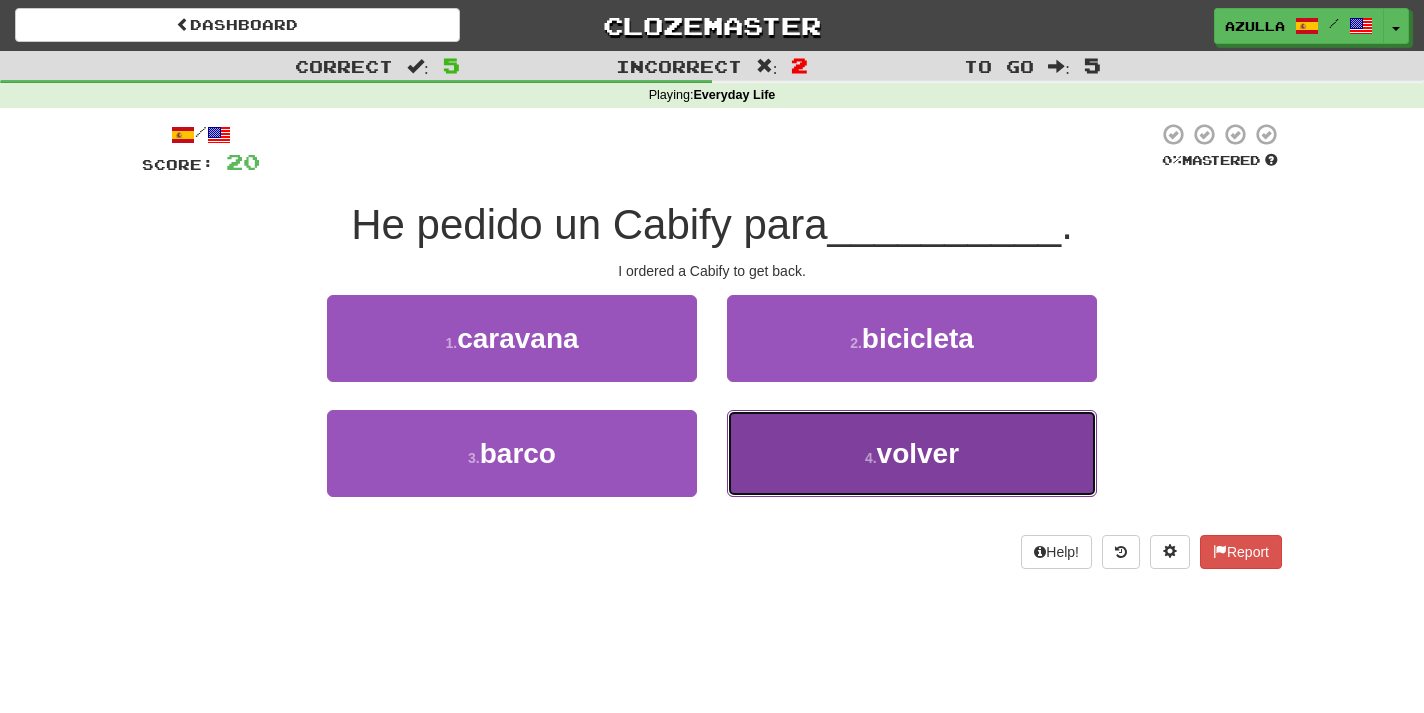 click on "4 .  volver" at bounding box center [912, 453] 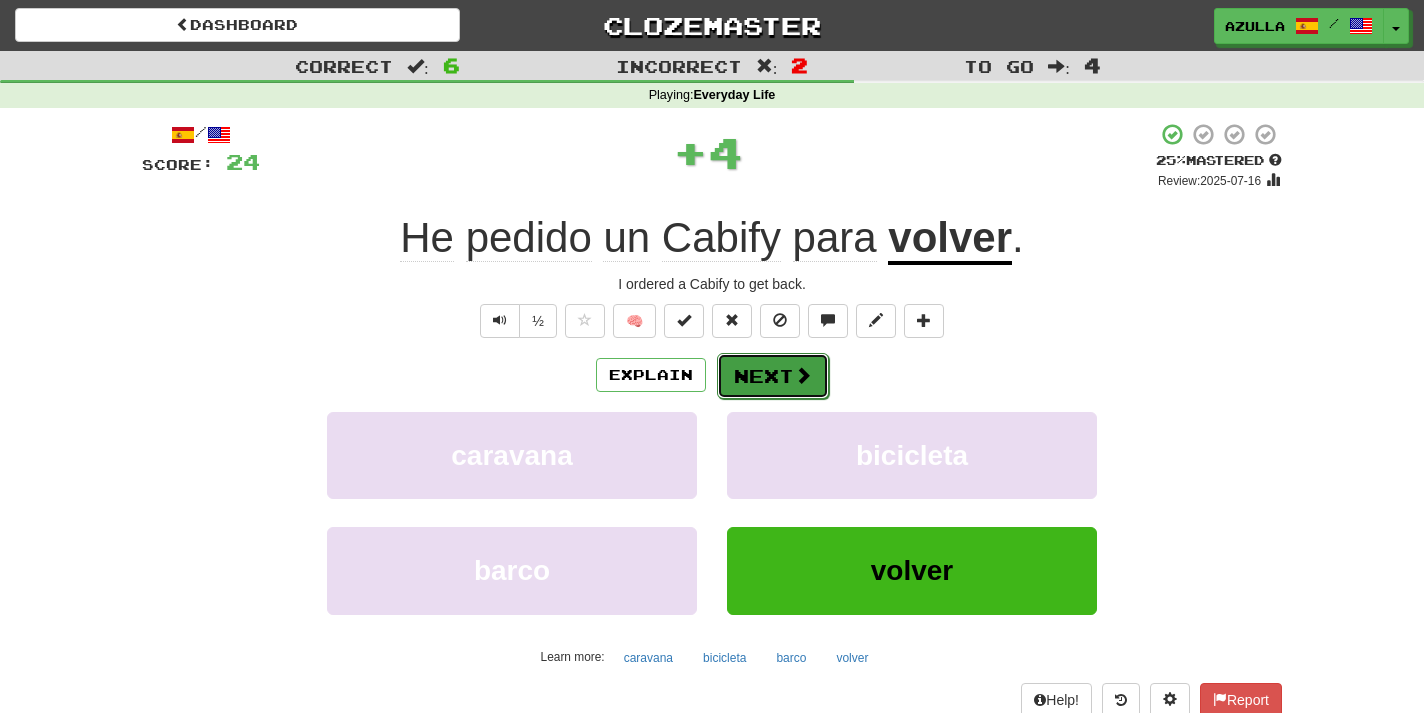 click on "Next" at bounding box center [773, 376] 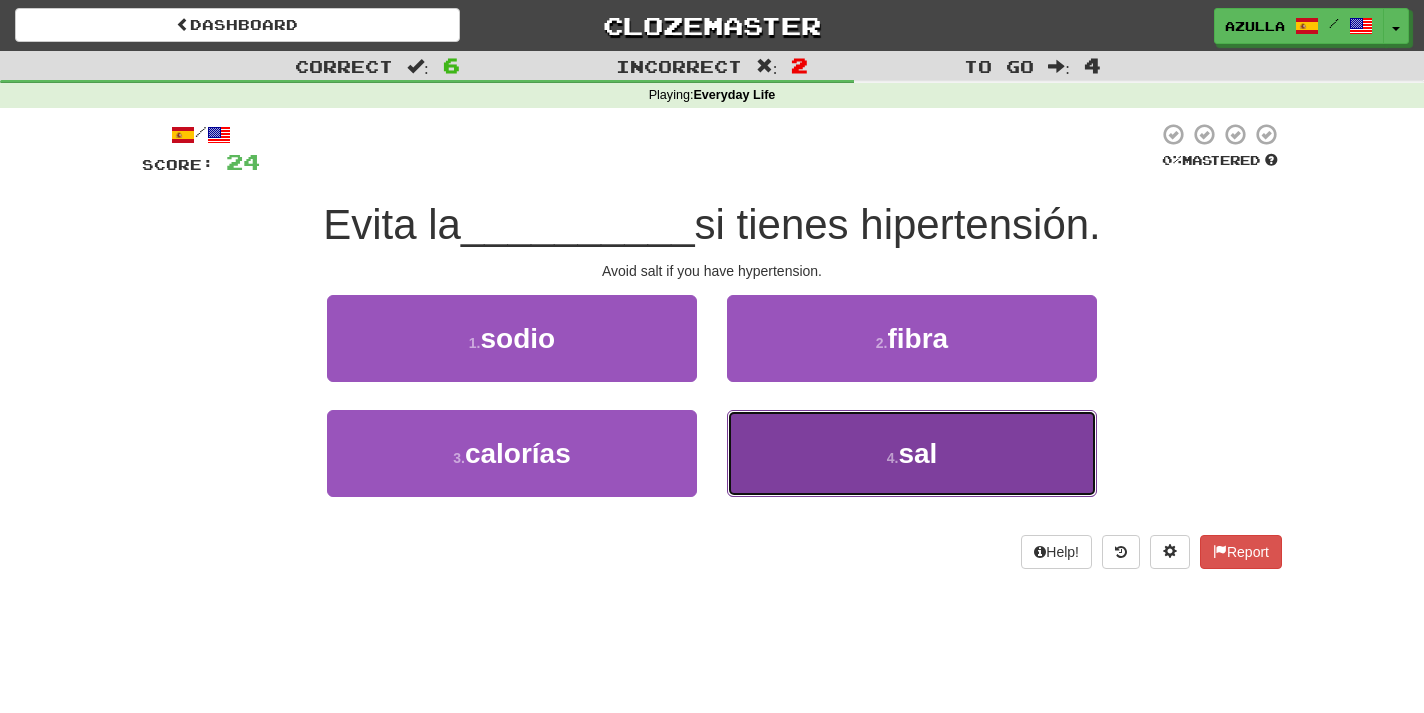click on "4 .  sal" at bounding box center (912, 453) 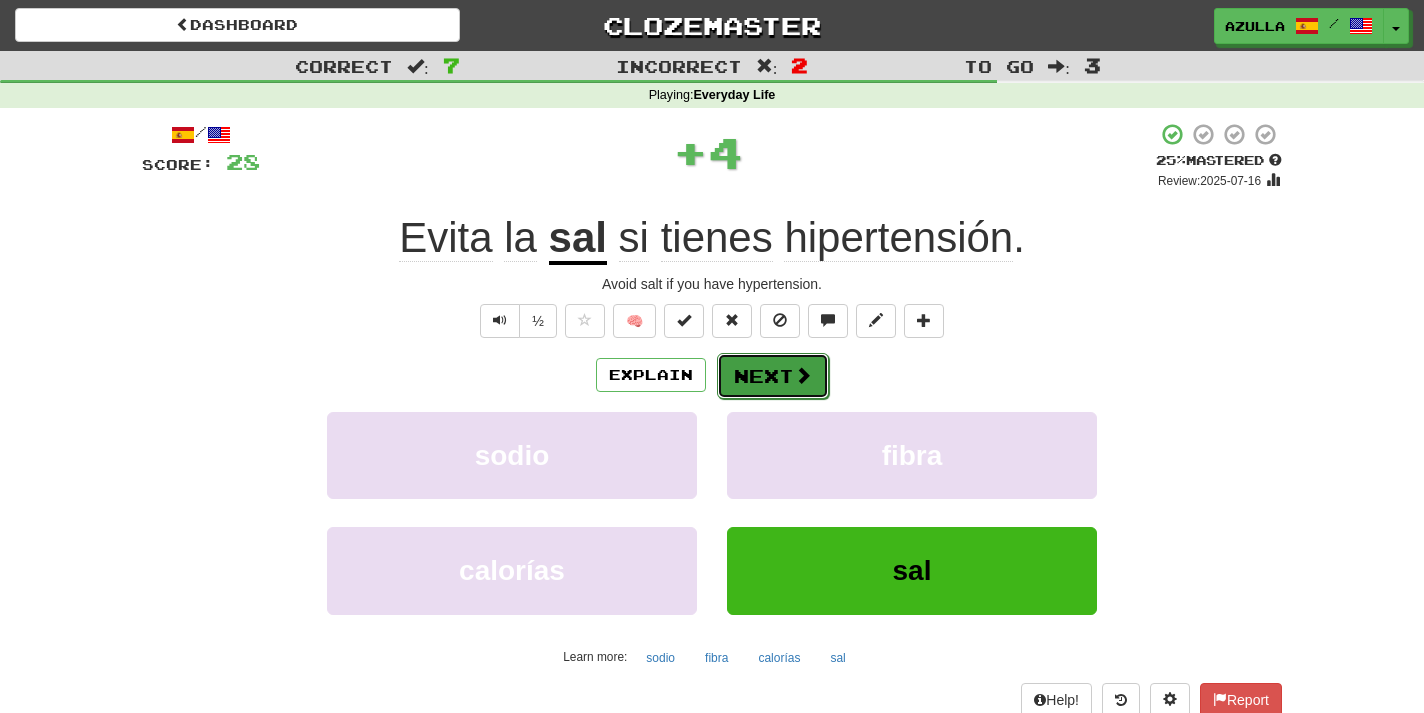 click on "Next" at bounding box center [773, 376] 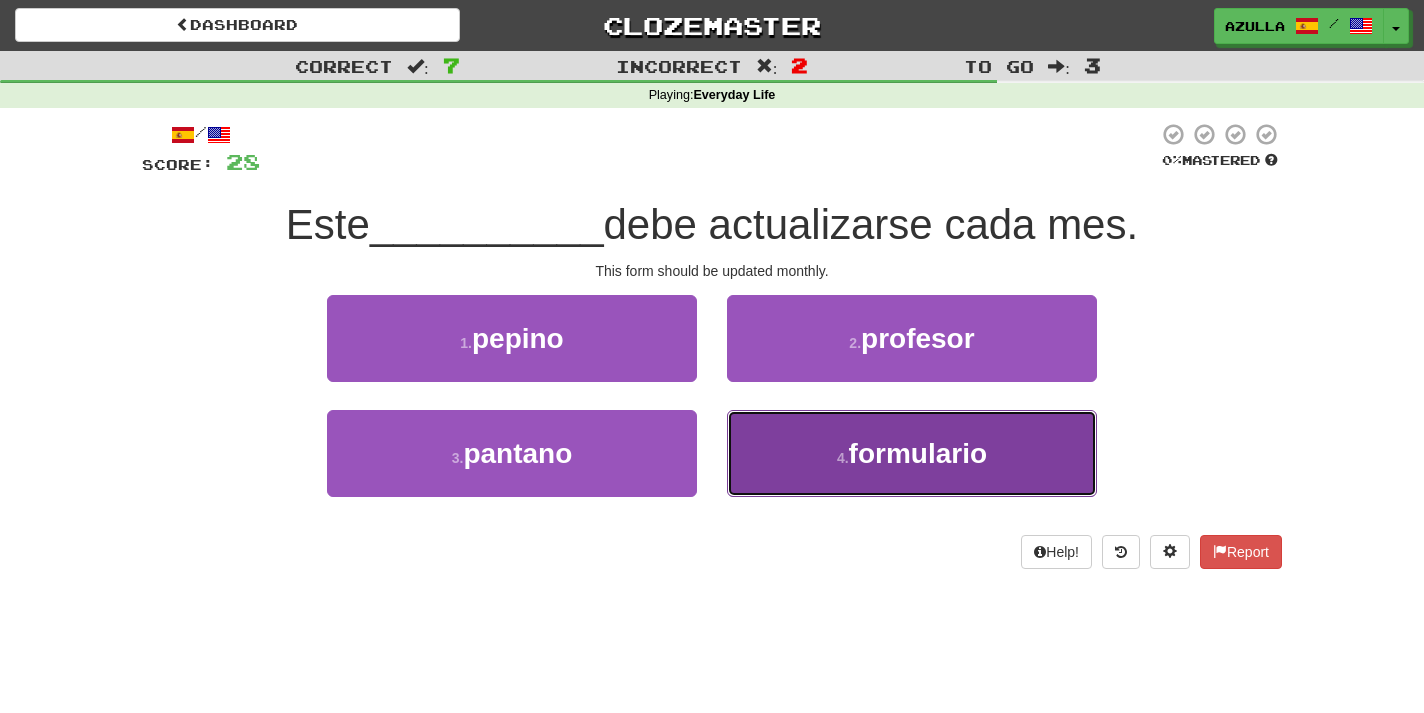 click on "4 .  formulario" at bounding box center (912, 453) 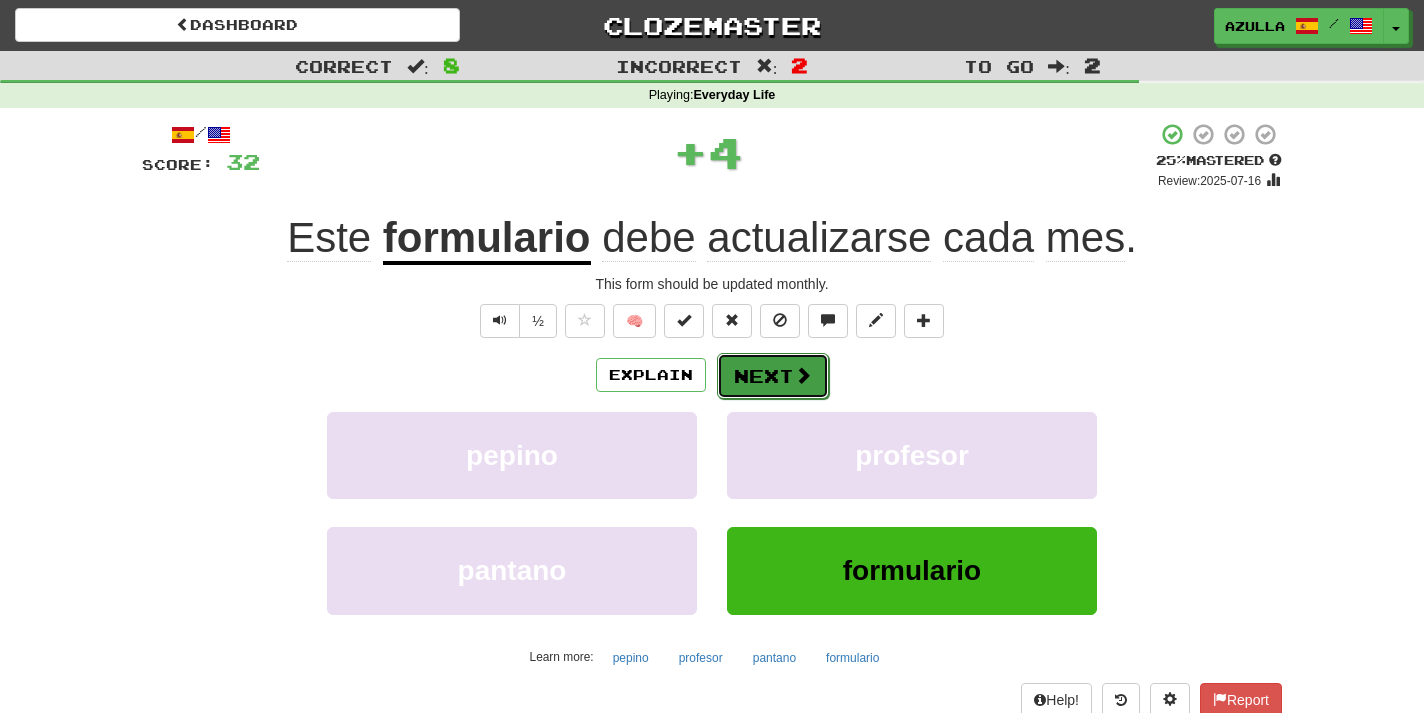 click on "Next" at bounding box center [773, 376] 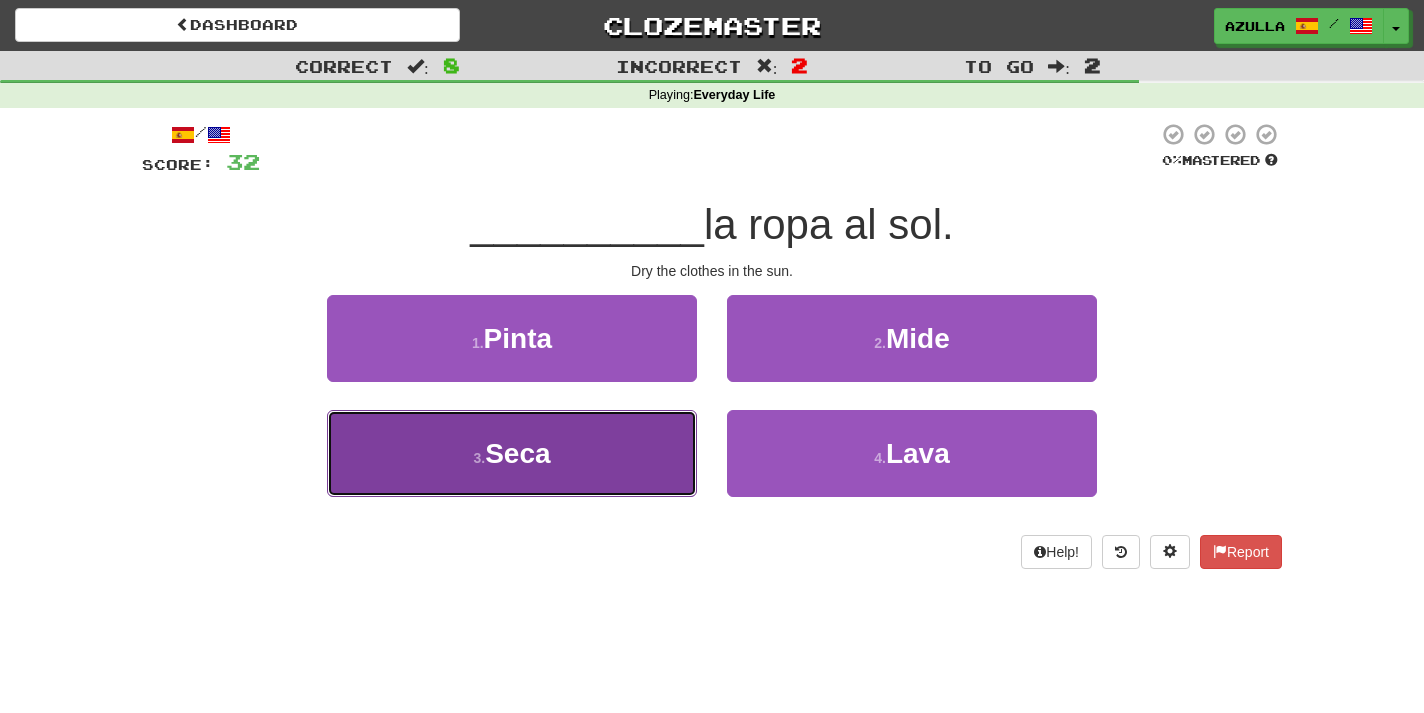 click on "3 .  Seca" at bounding box center [512, 453] 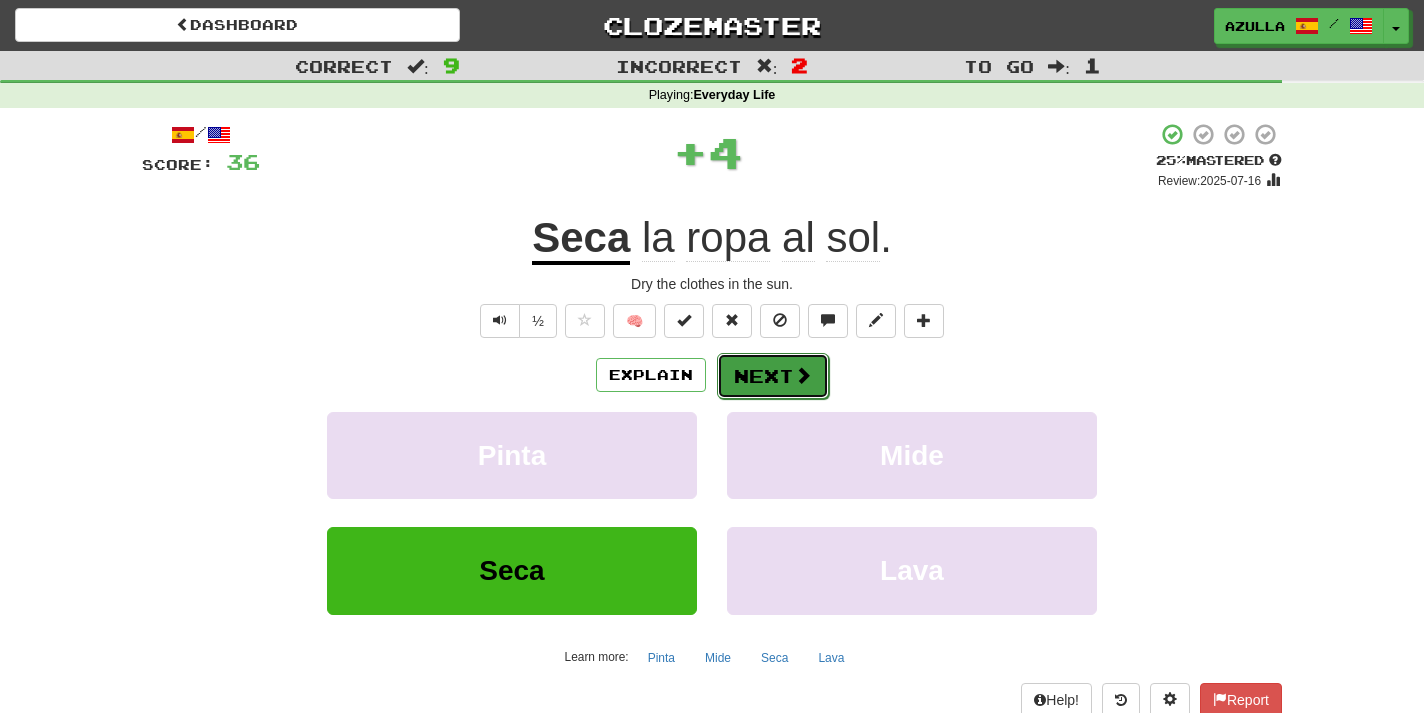 click on "Next" at bounding box center [773, 376] 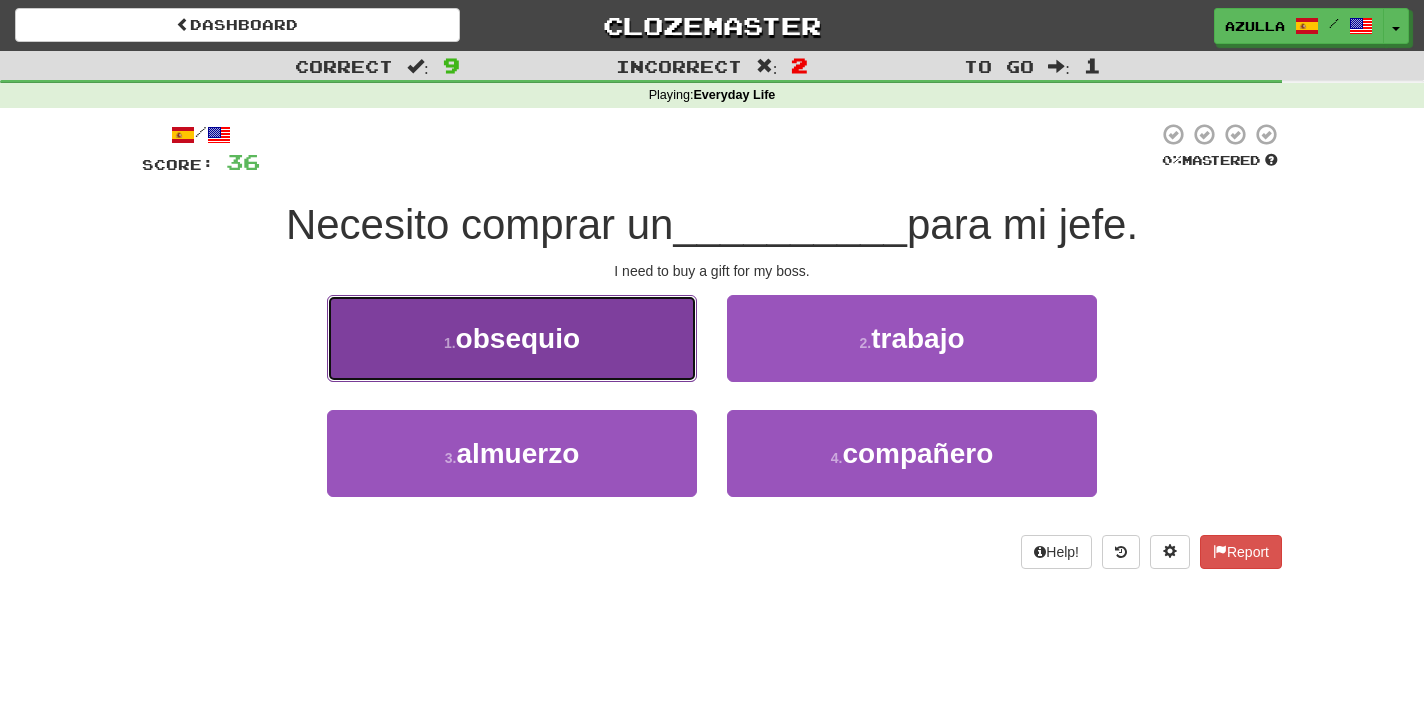 click on "1 .  obsequio" at bounding box center (512, 338) 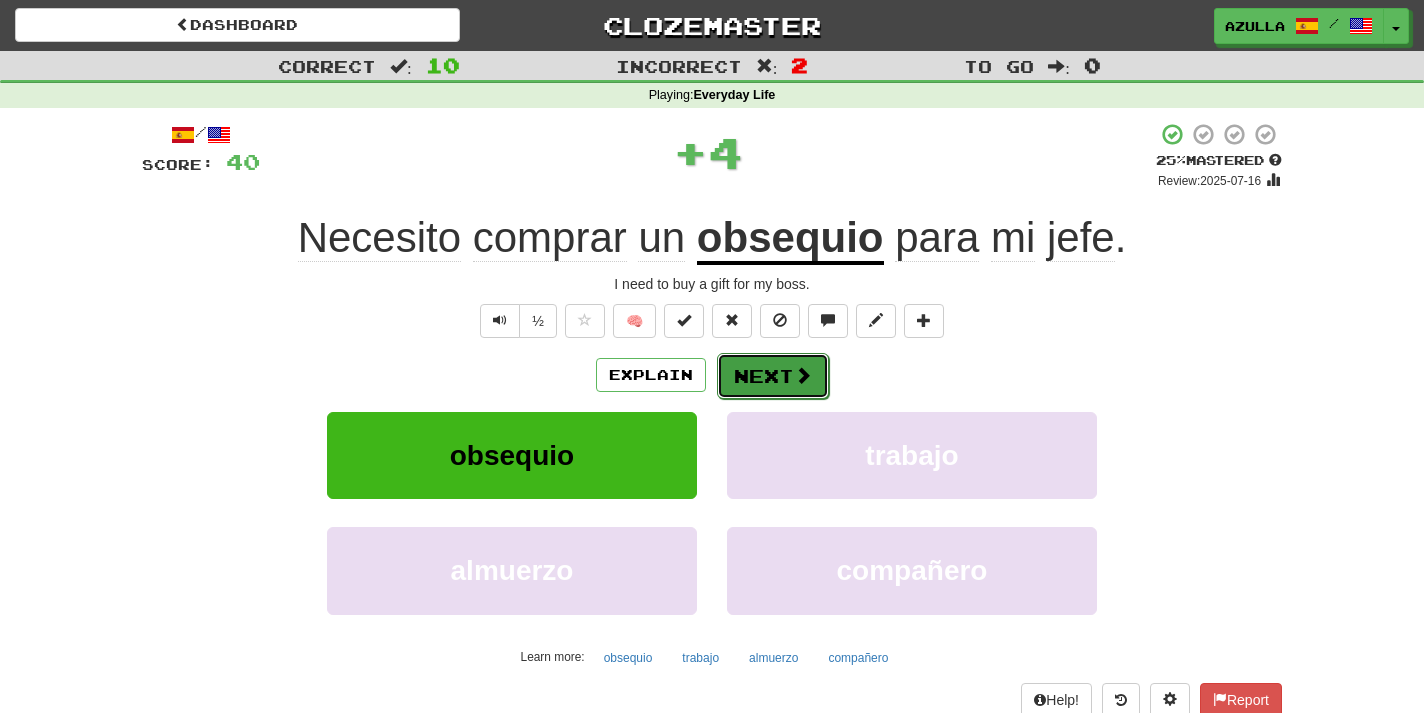 click on "Next" at bounding box center (773, 376) 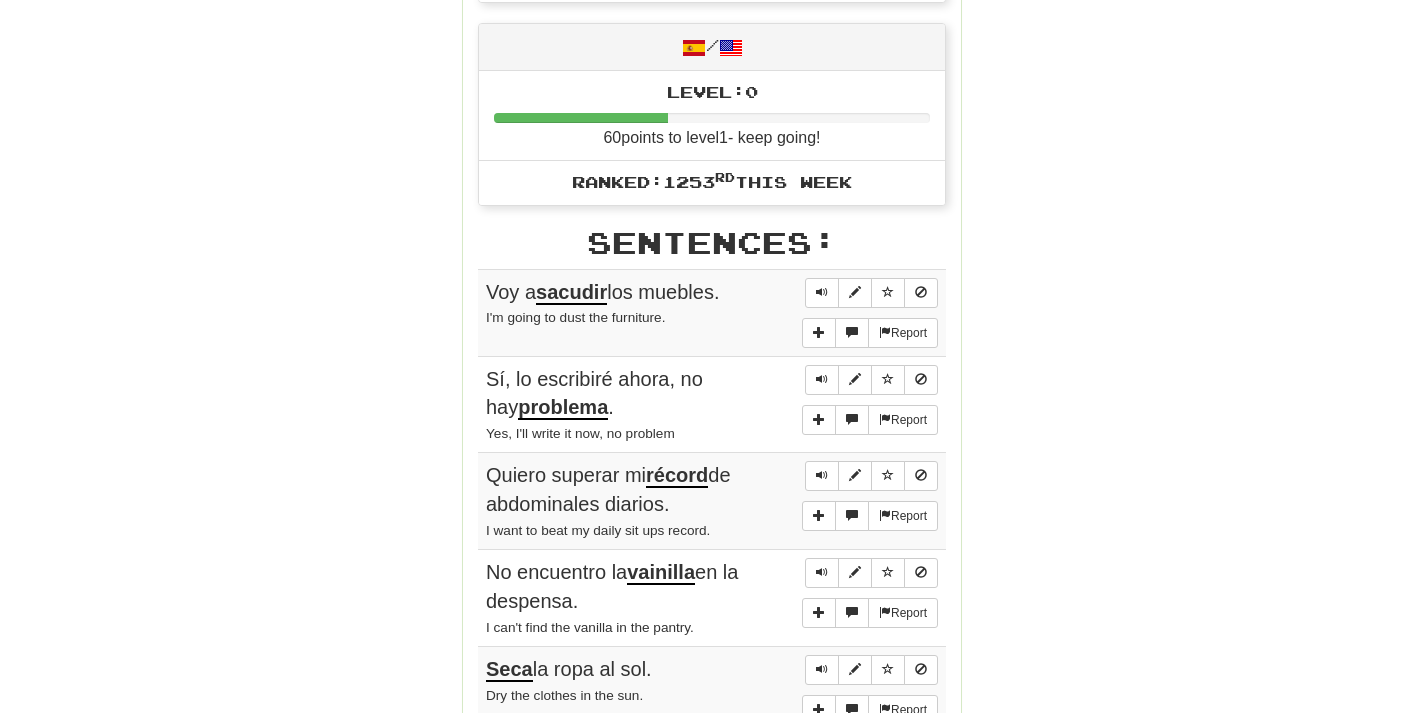 scroll, scrollTop: 926, scrollLeft: 0, axis: vertical 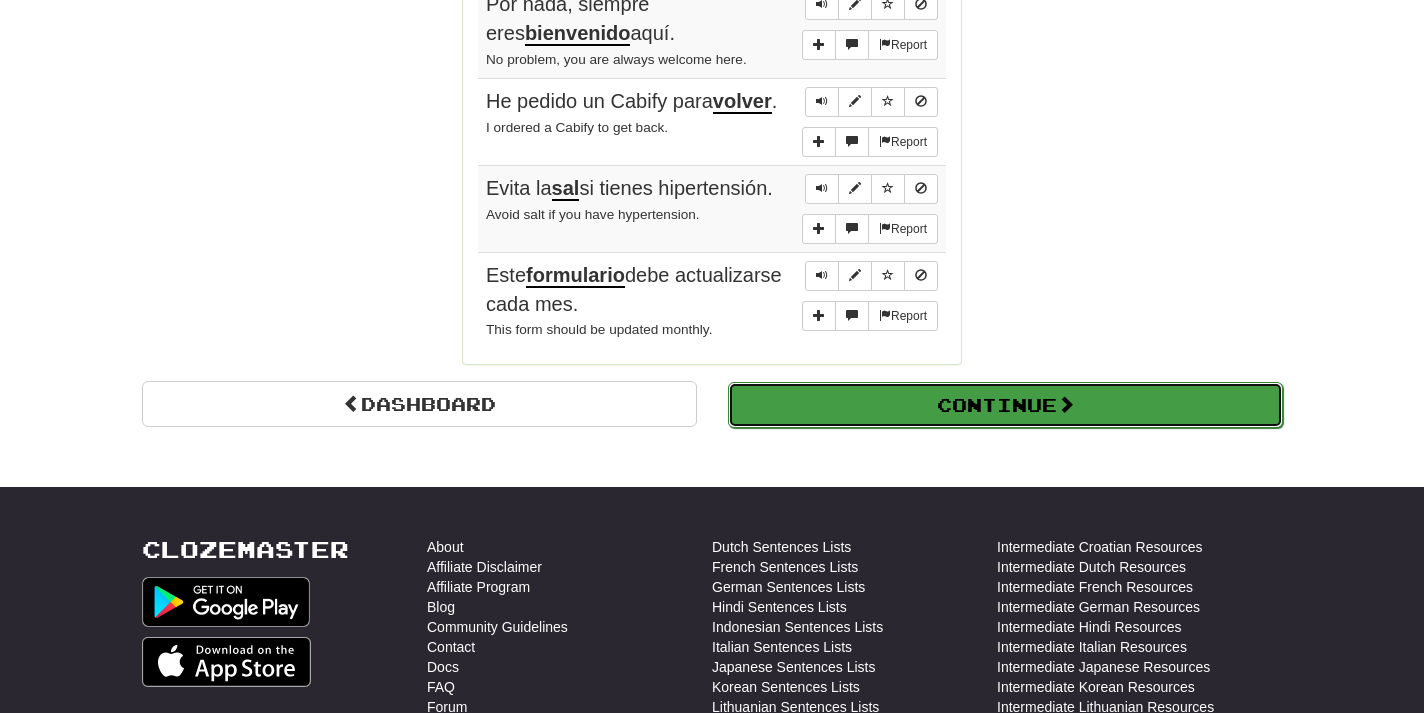 click on "Continue" at bounding box center (1005, 405) 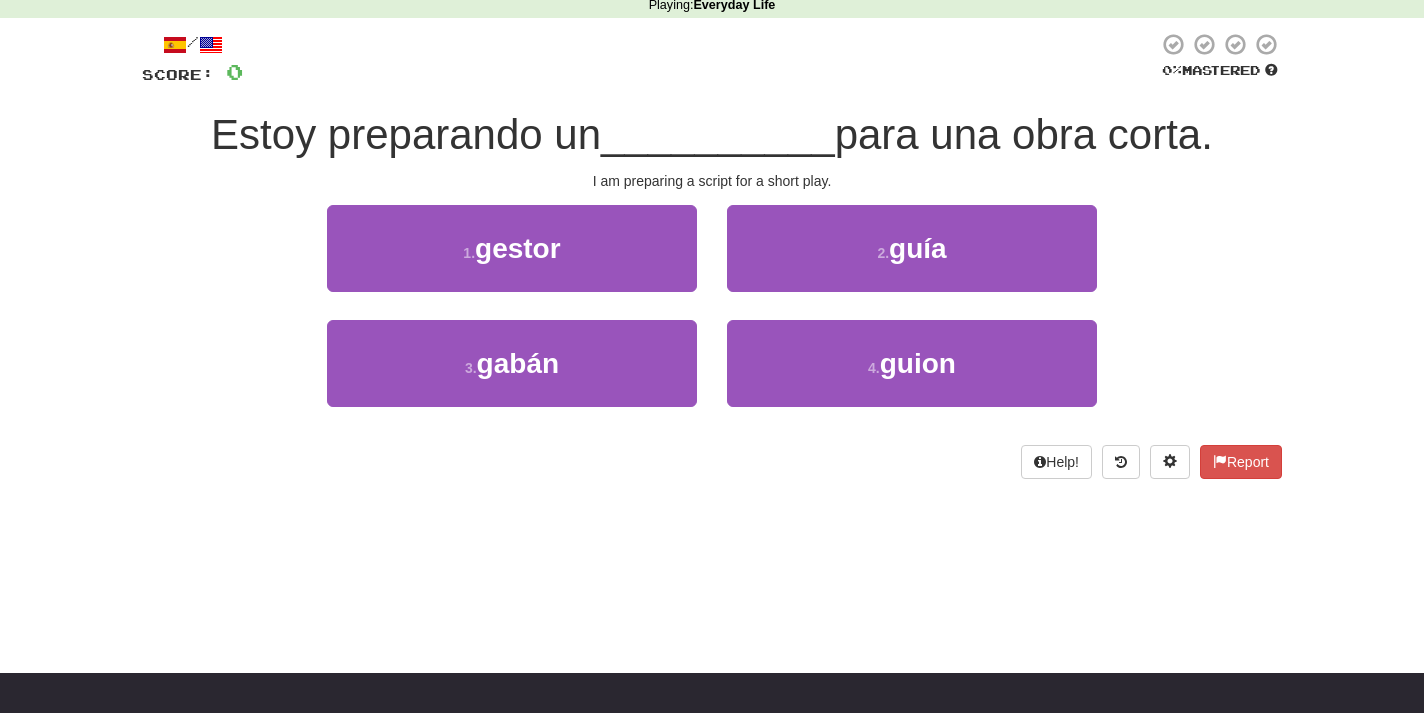 scroll, scrollTop: 0, scrollLeft: 0, axis: both 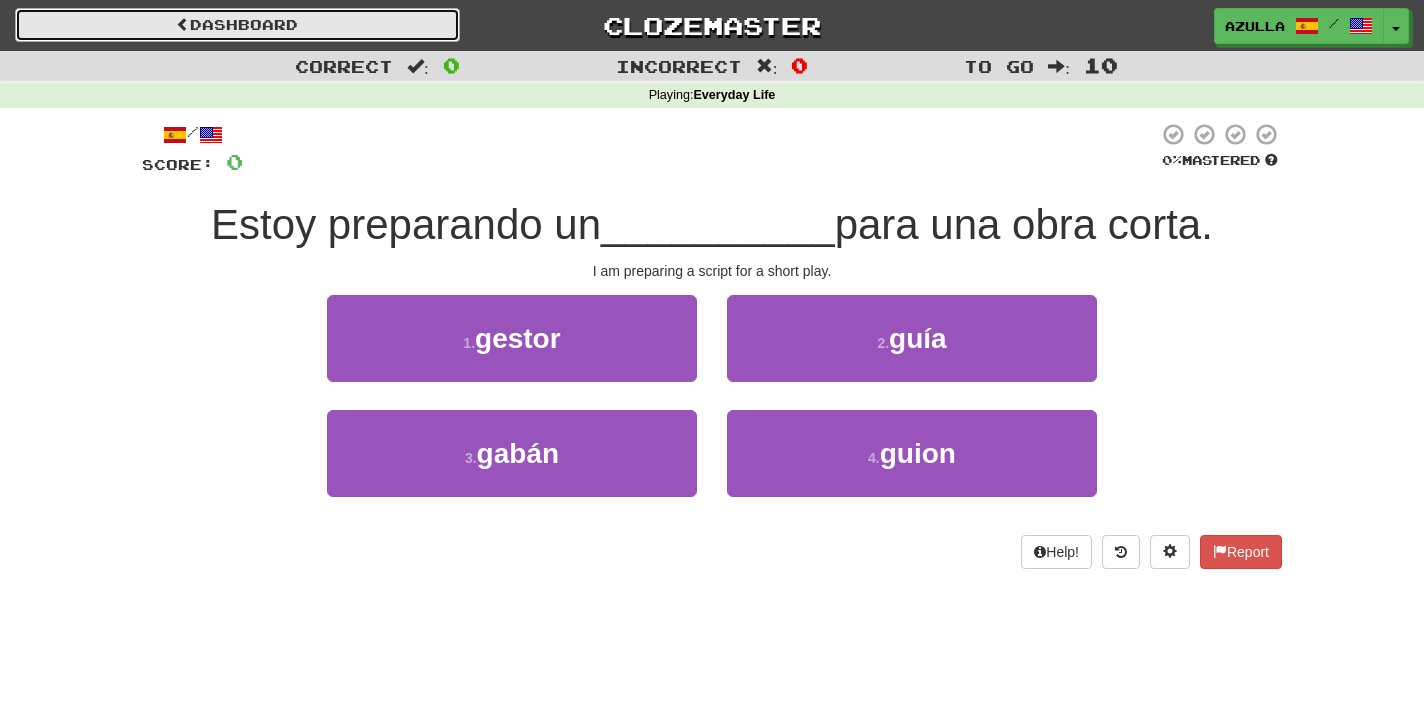 click on "Dashboard" at bounding box center [237, 25] 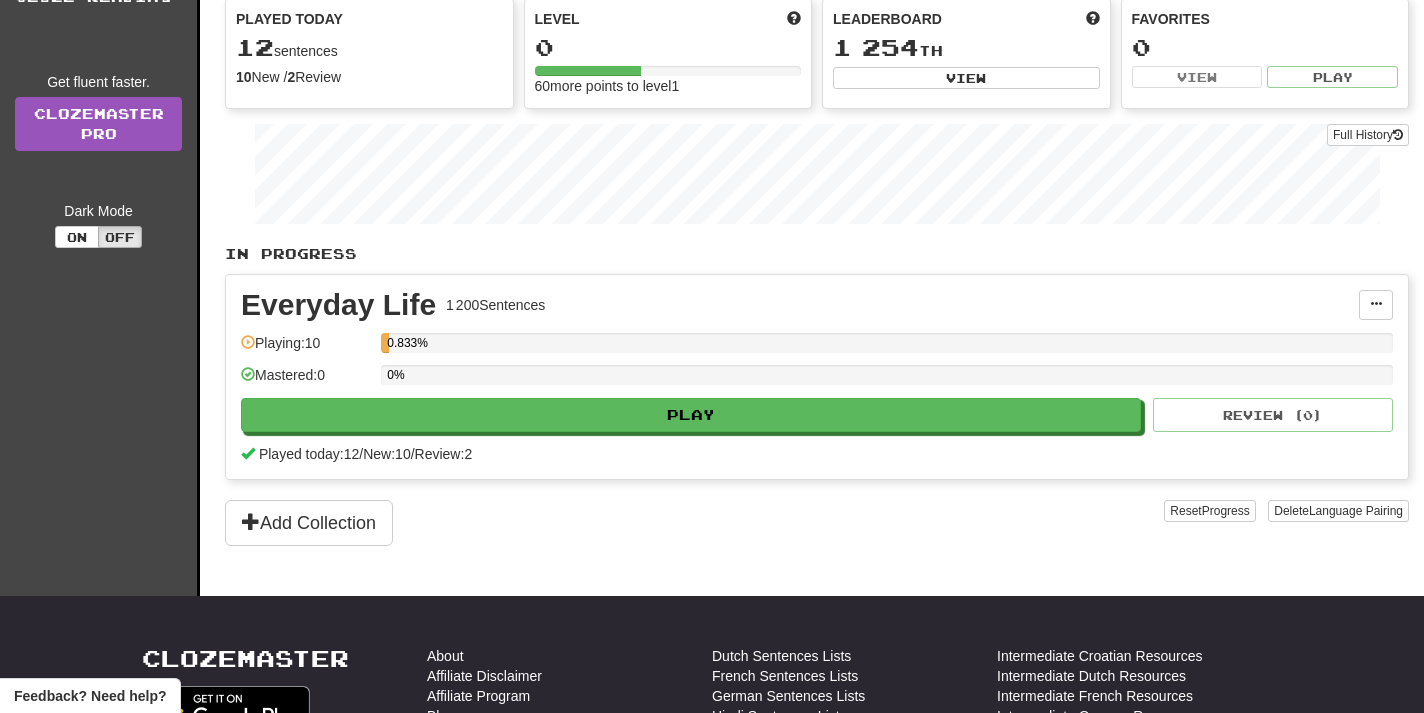 scroll, scrollTop: 218, scrollLeft: 0, axis: vertical 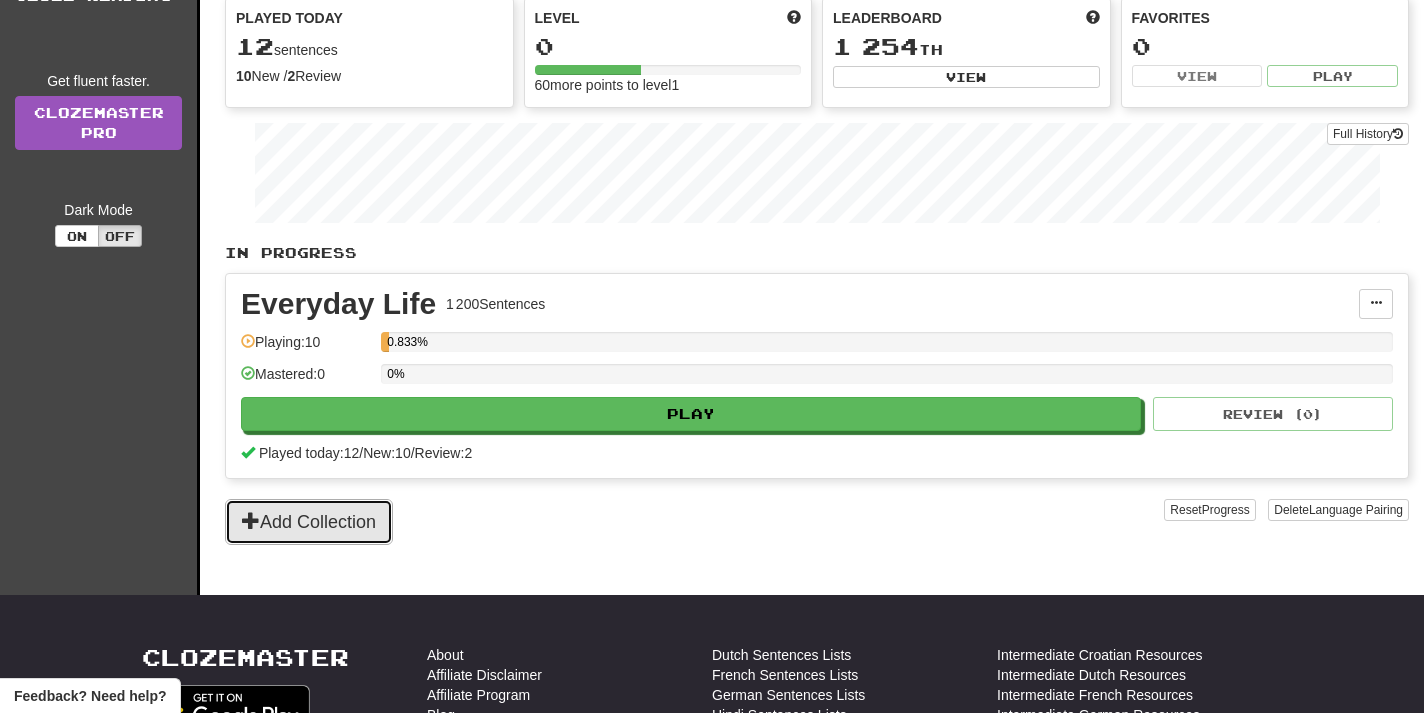 click at bounding box center [251, 520] 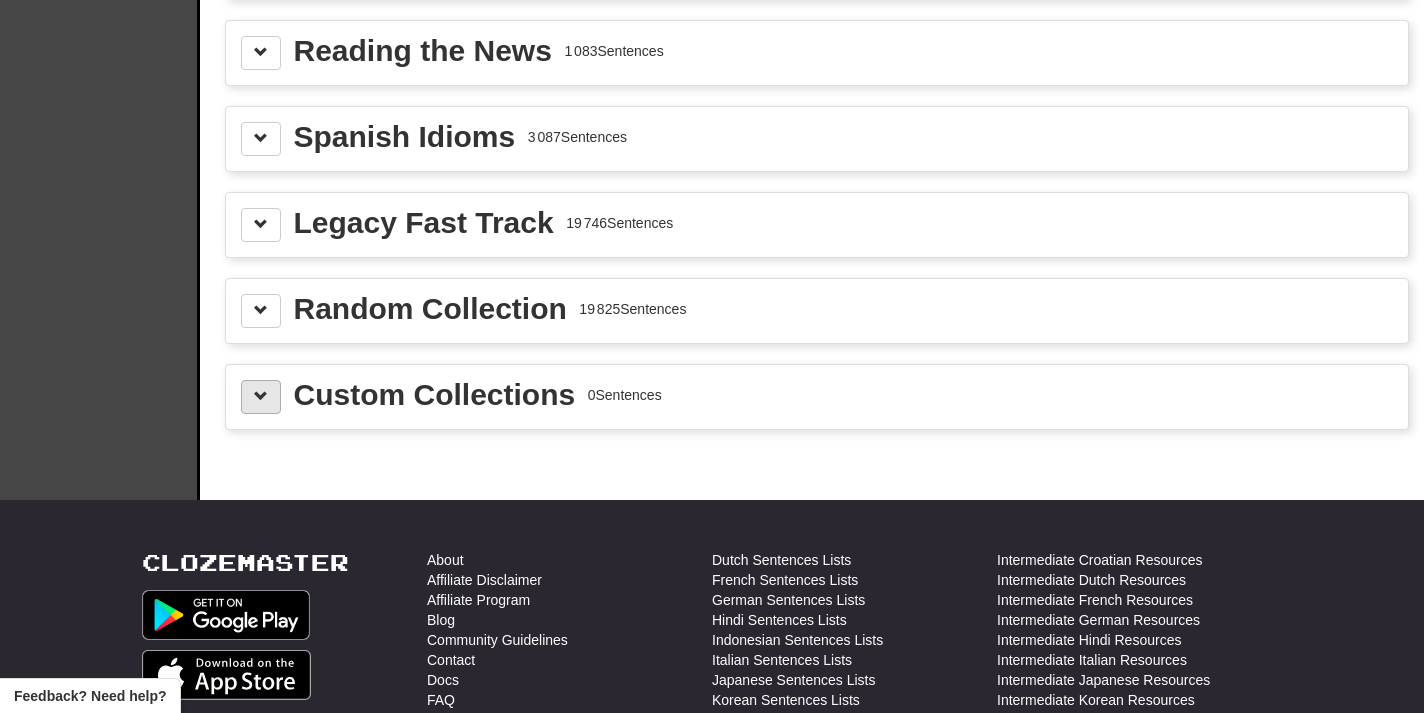 scroll, scrollTop: 0, scrollLeft: 0, axis: both 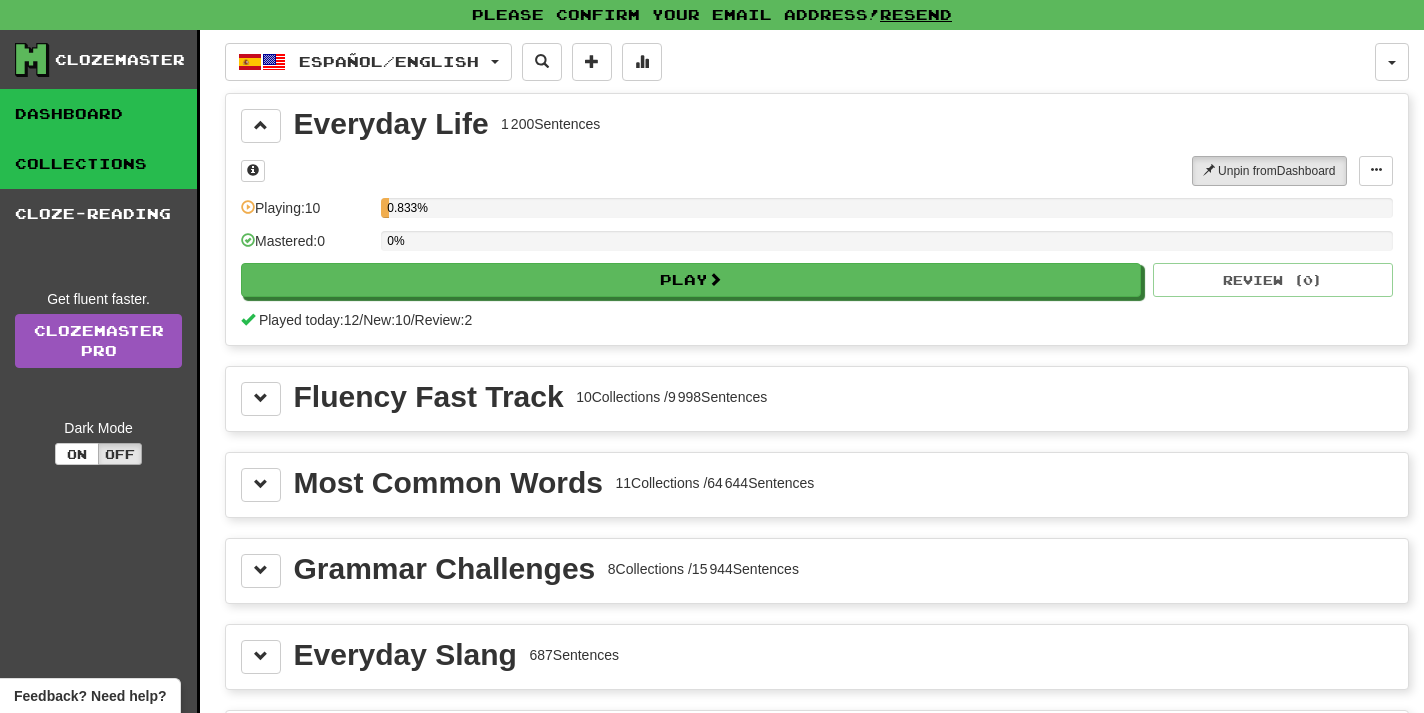 click on "Dashboard" at bounding box center [98, 114] 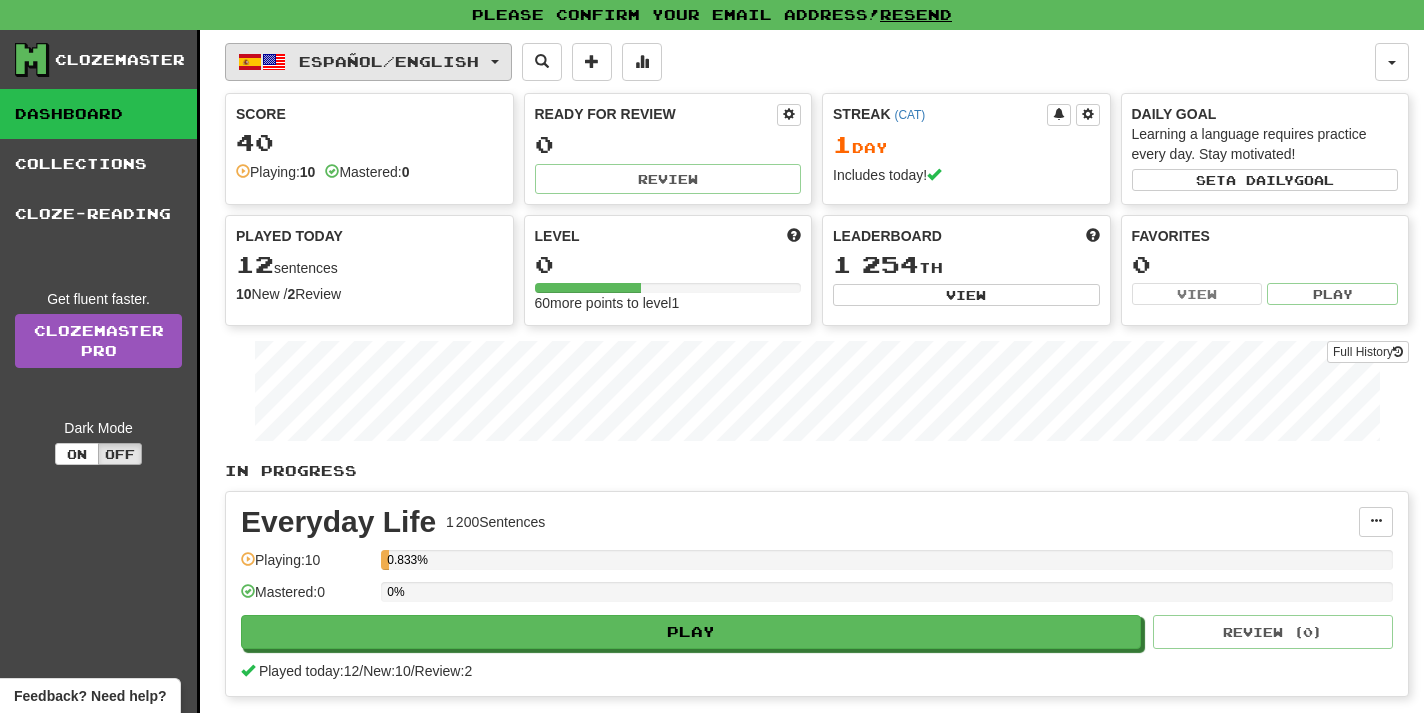 click on "Español  /  English" at bounding box center [368, 62] 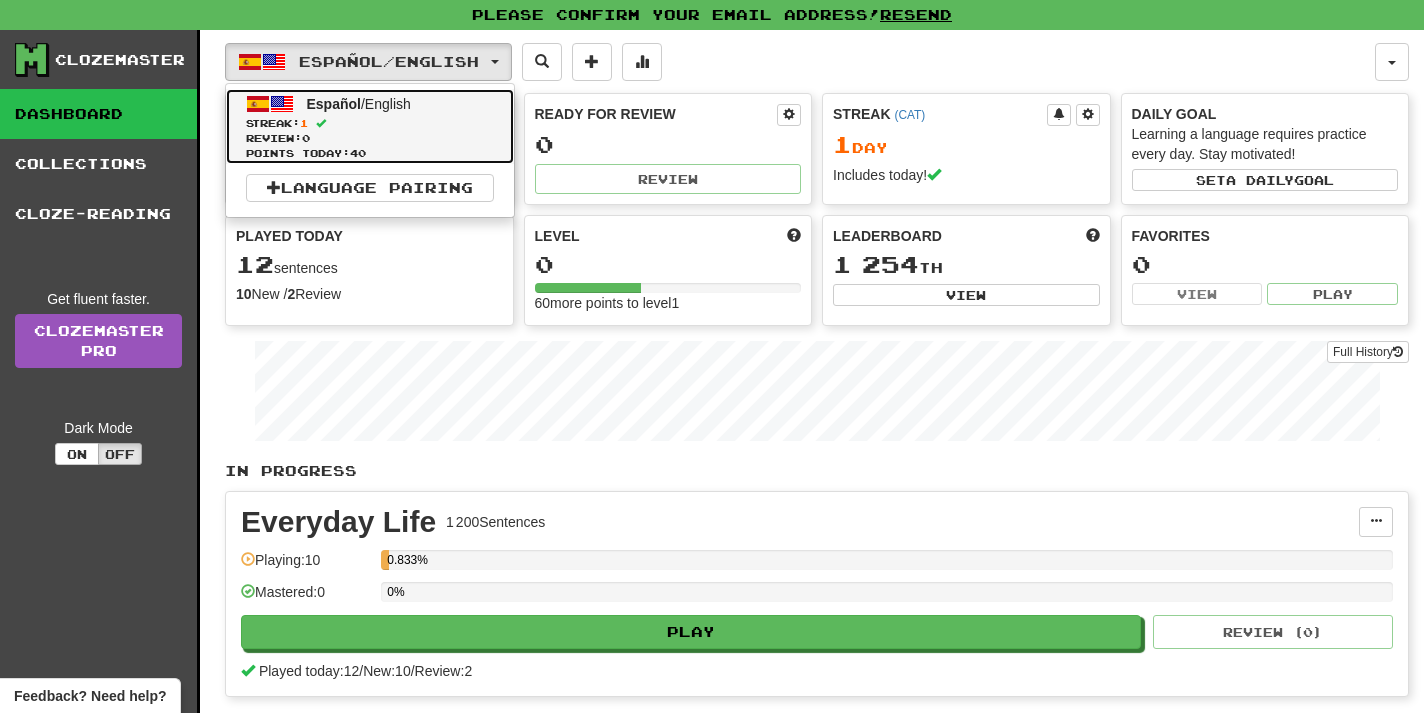 click on "Español" at bounding box center [334, 104] 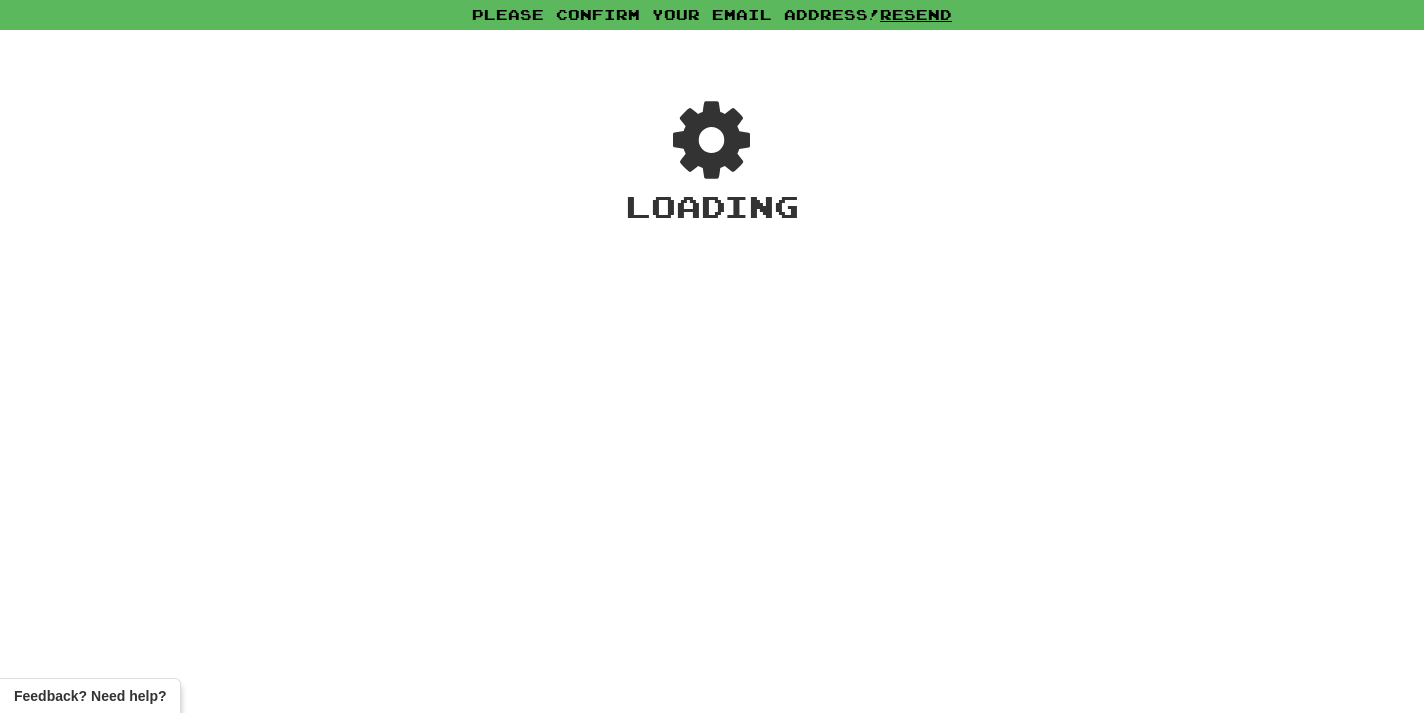 scroll, scrollTop: 0, scrollLeft: 0, axis: both 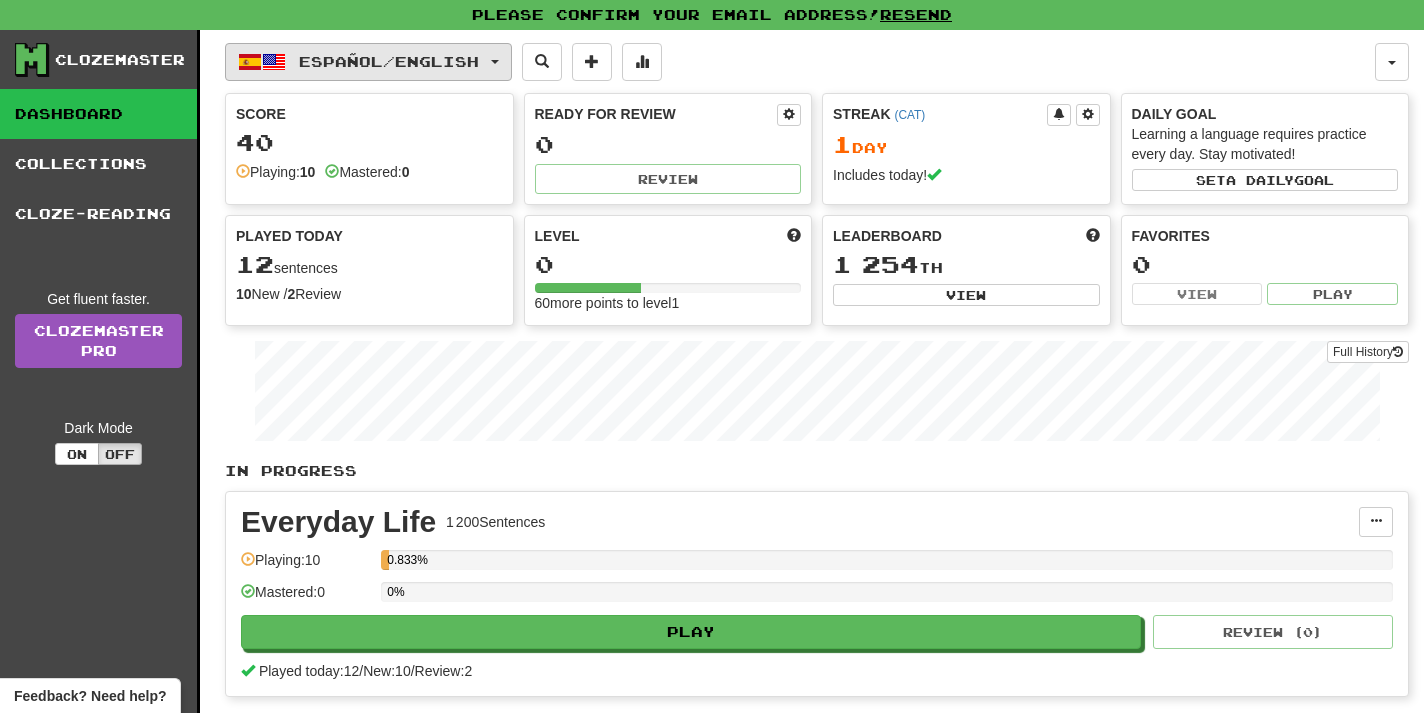 click on "Español  /  English" at bounding box center [368, 62] 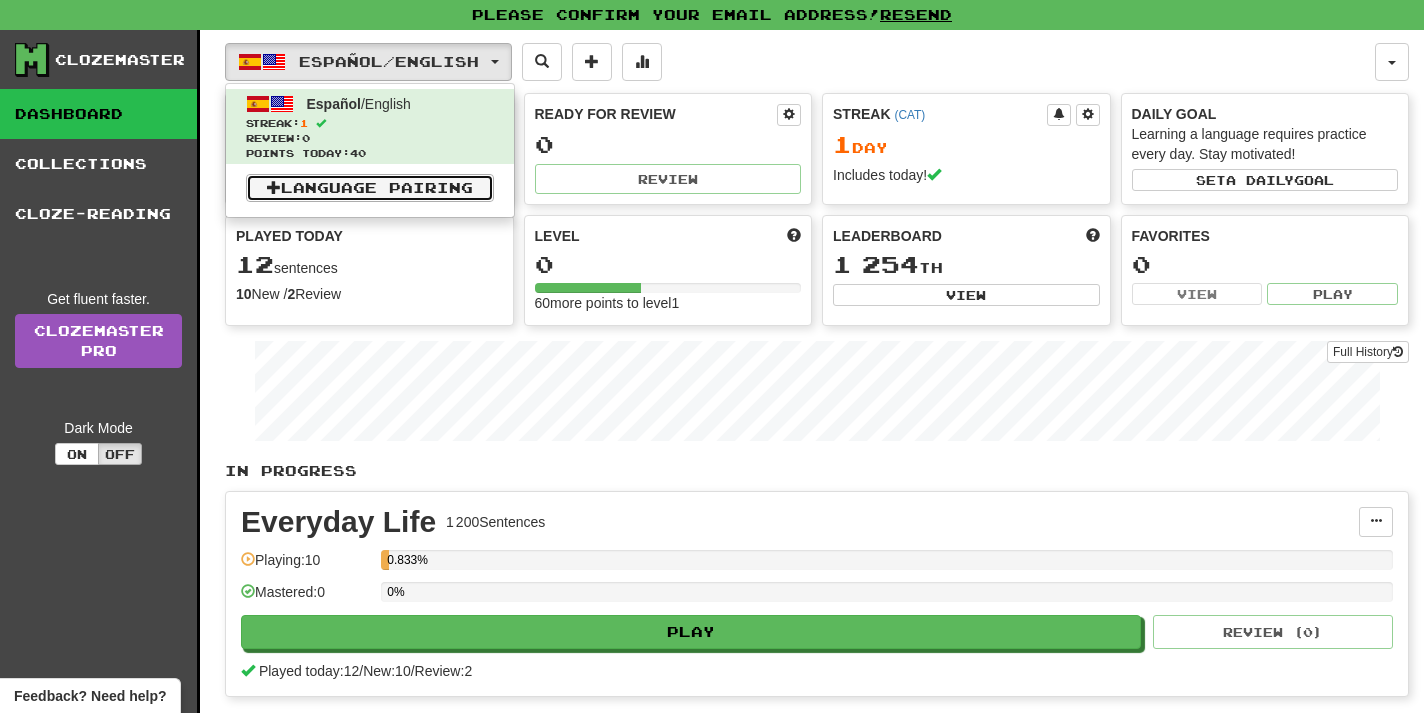 click on "Language Pairing" at bounding box center (370, 188) 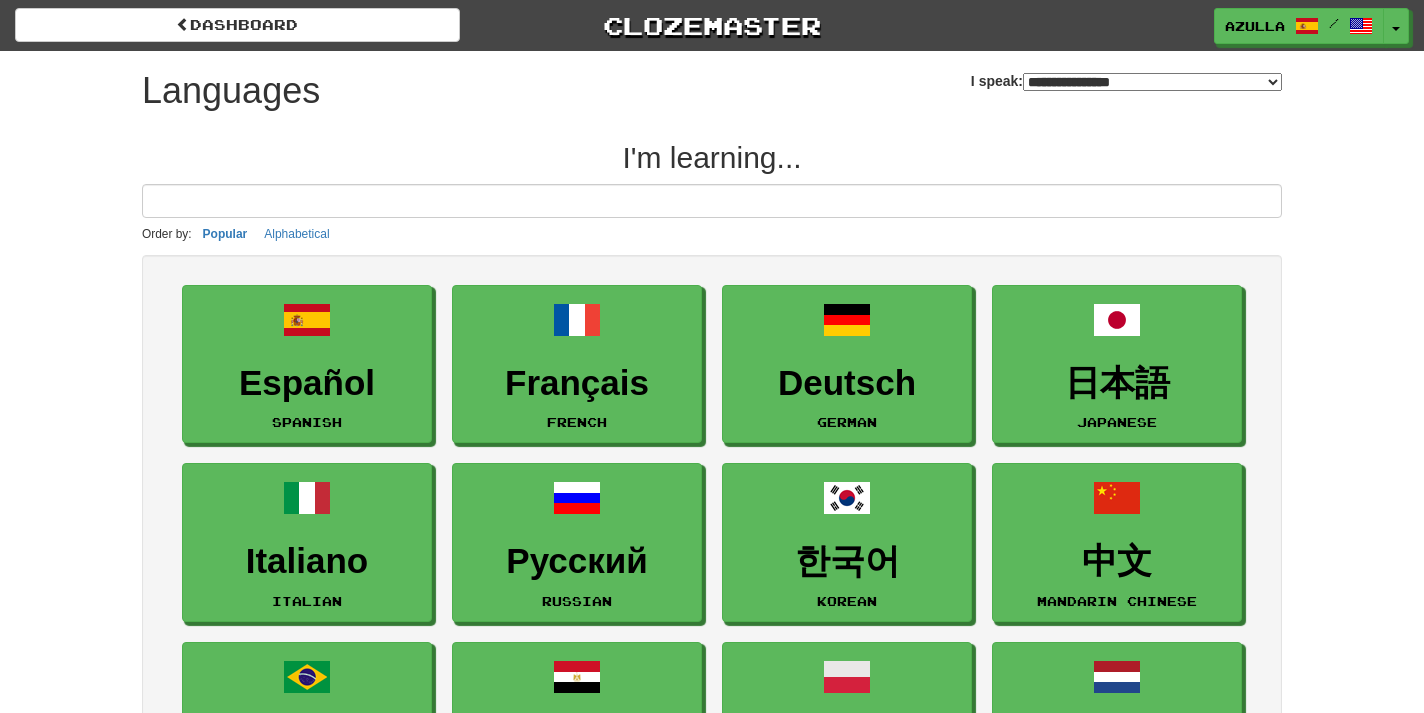 select on "*******" 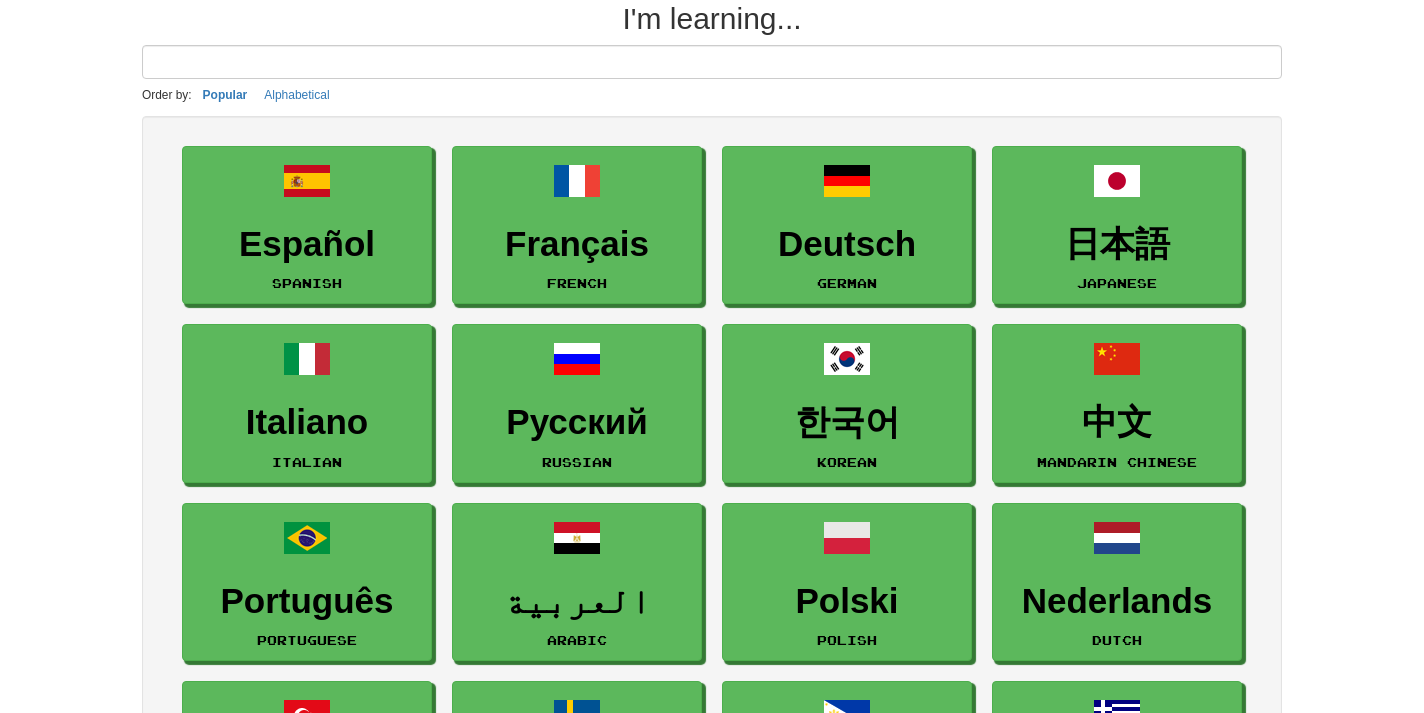 scroll, scrollTop: 140, scrollLeft: 0, axis: vertical 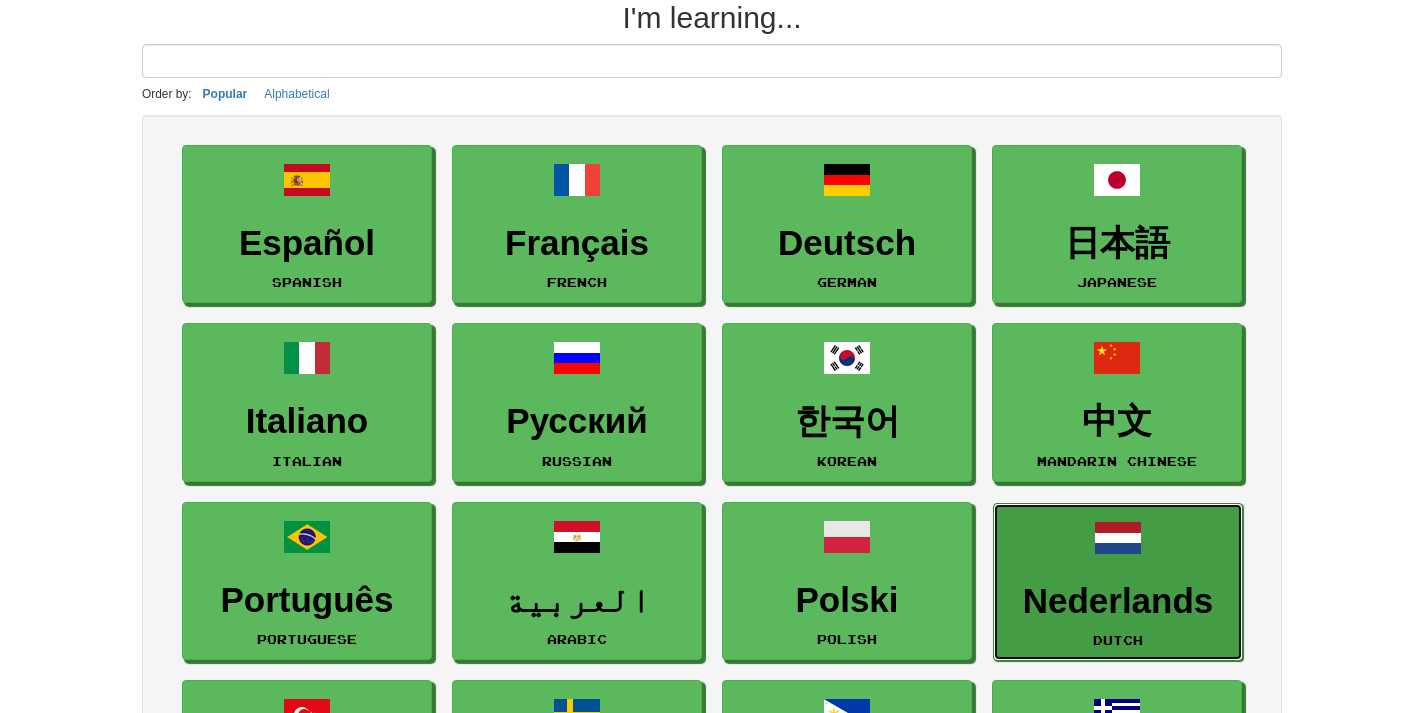 click on "Nederlands" at bounding box center (1118, 601) 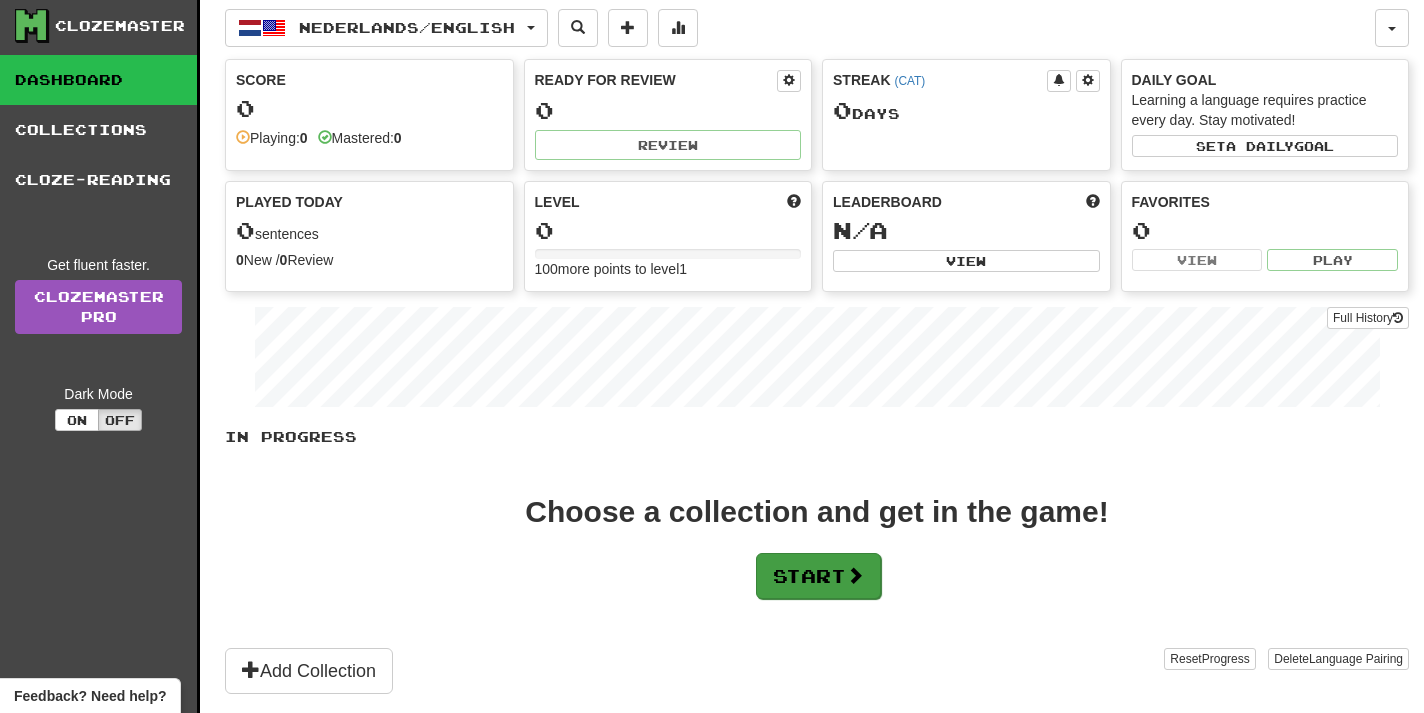 scroll, scrollTop: 0, scrollLeft: 0, axis: both 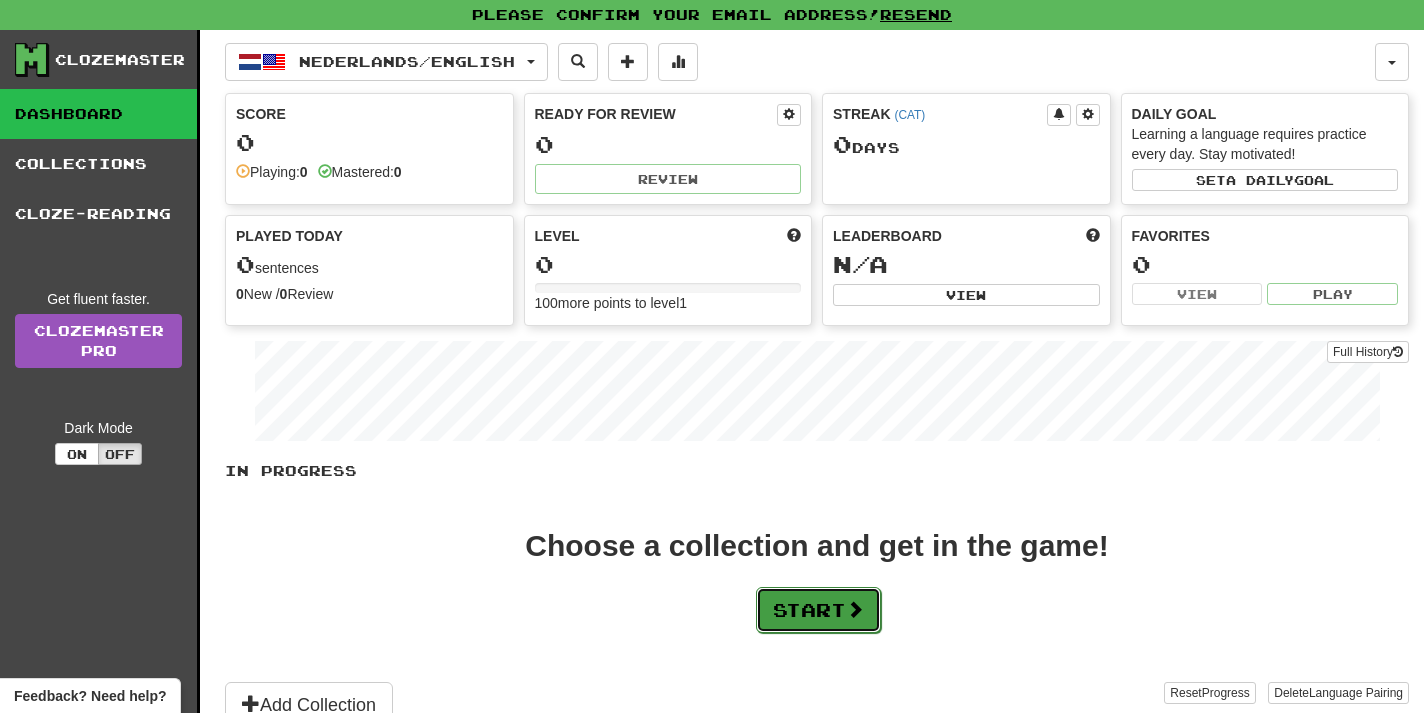 click on "Start" at bounding box center [818, 610] 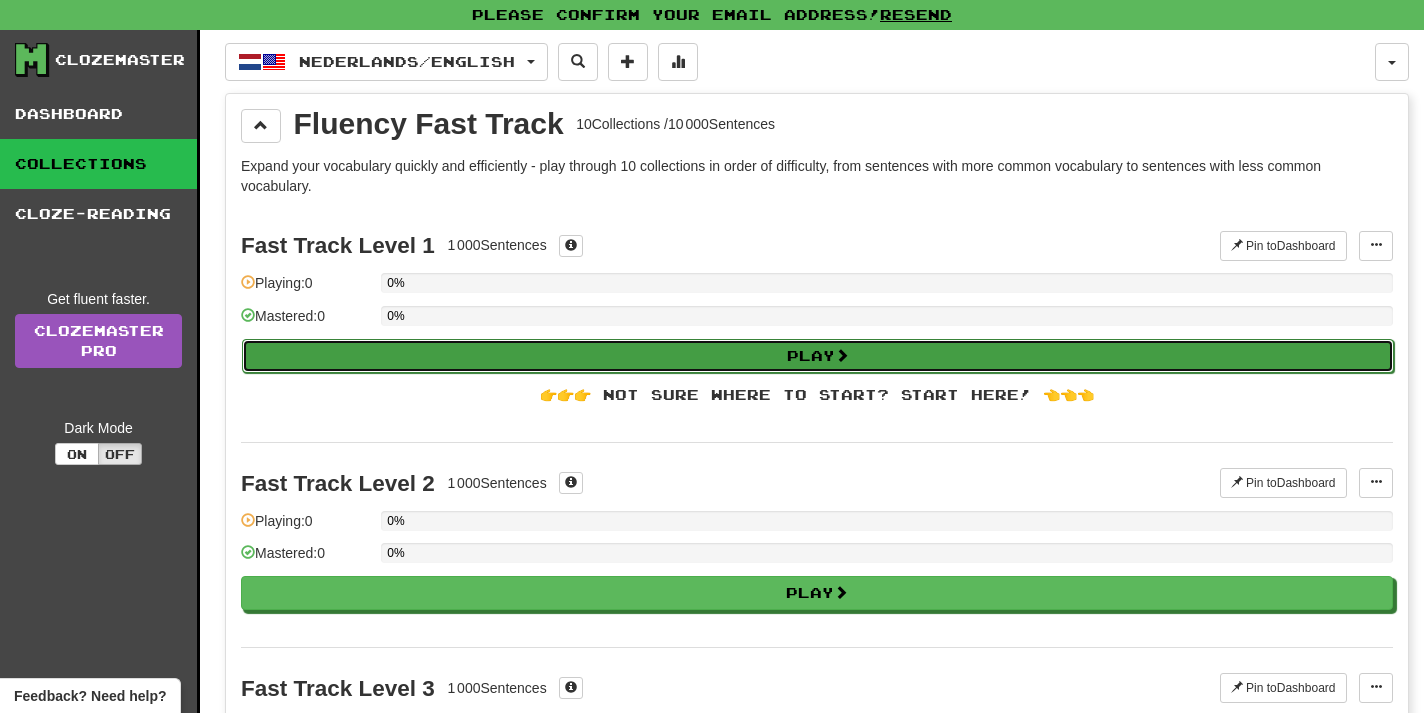 click on "Play" at bounding box center (818, 356) 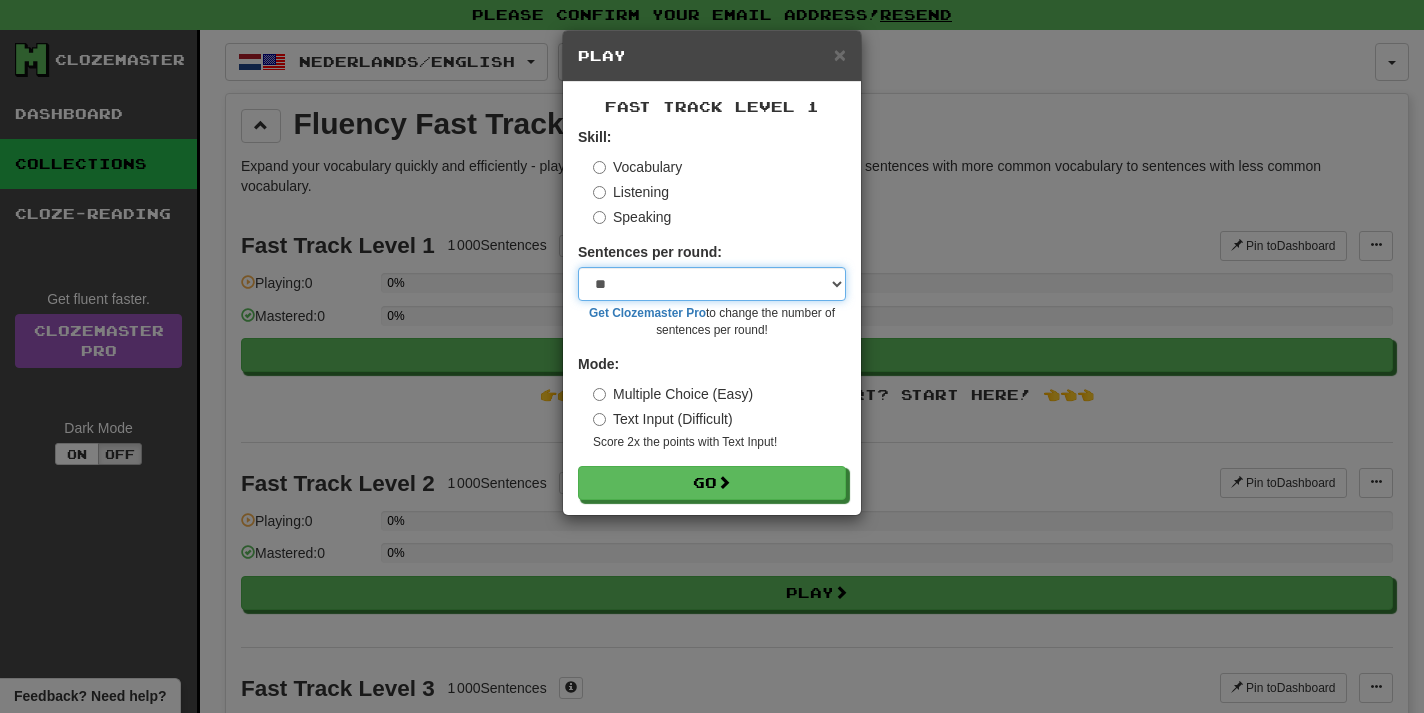 click on "* ** ** ** ** ** *** ********" at bounding box center [712, 284] 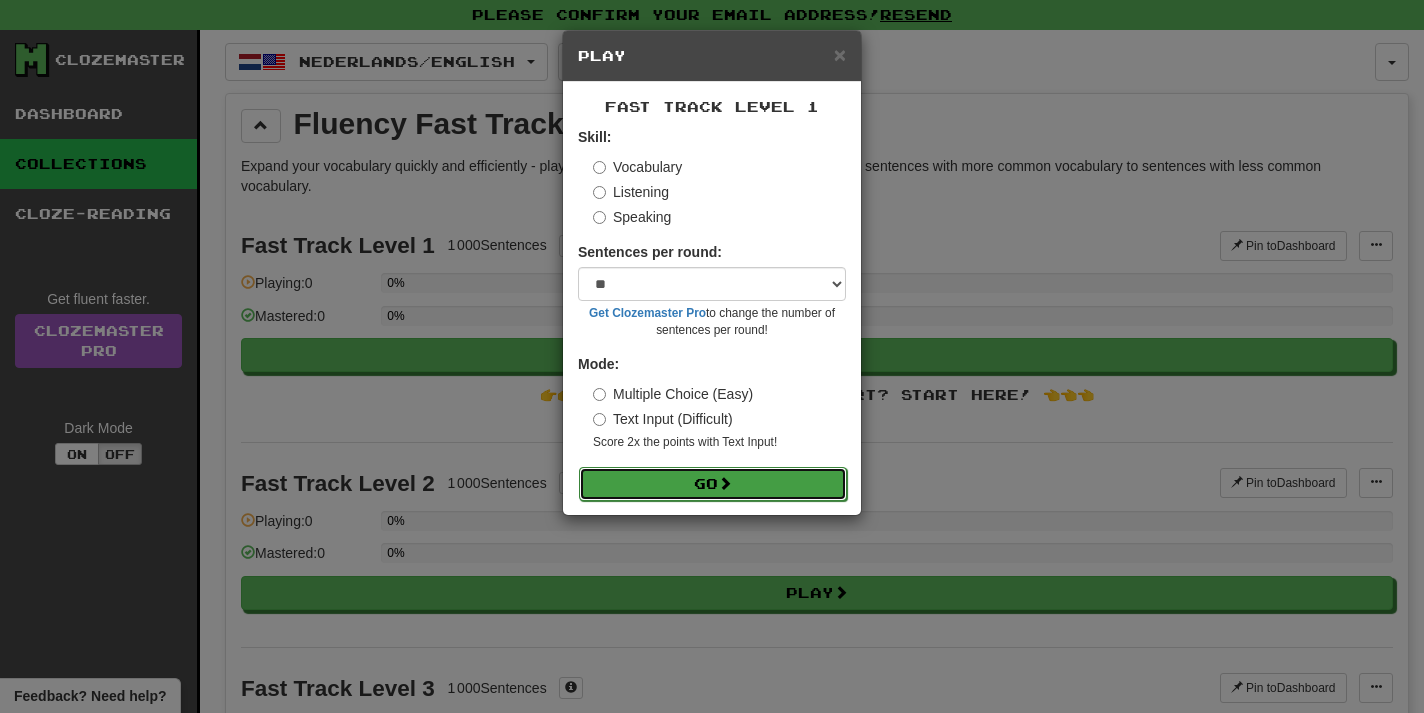 click on "Go" at bounding box center (713, 484) 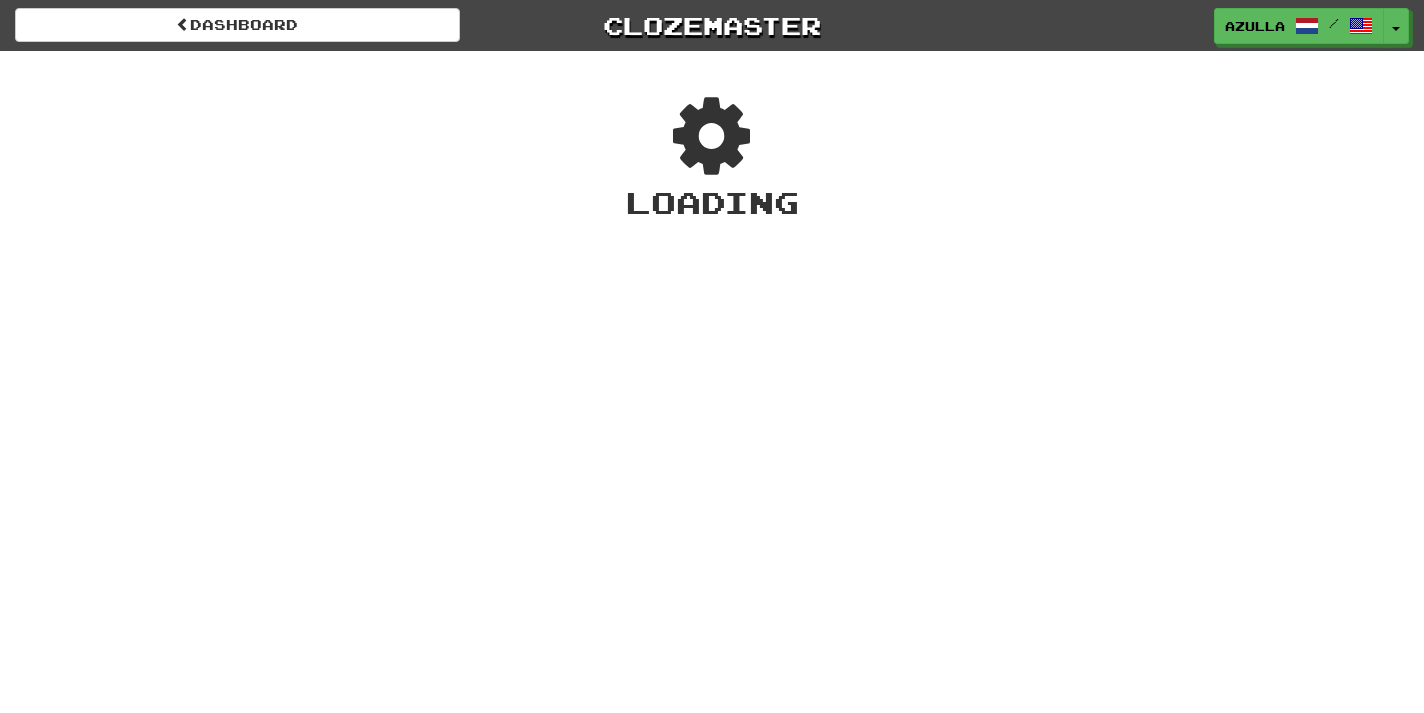 scroll, scrollTop: 0, scrollLeft: 0, axis: both 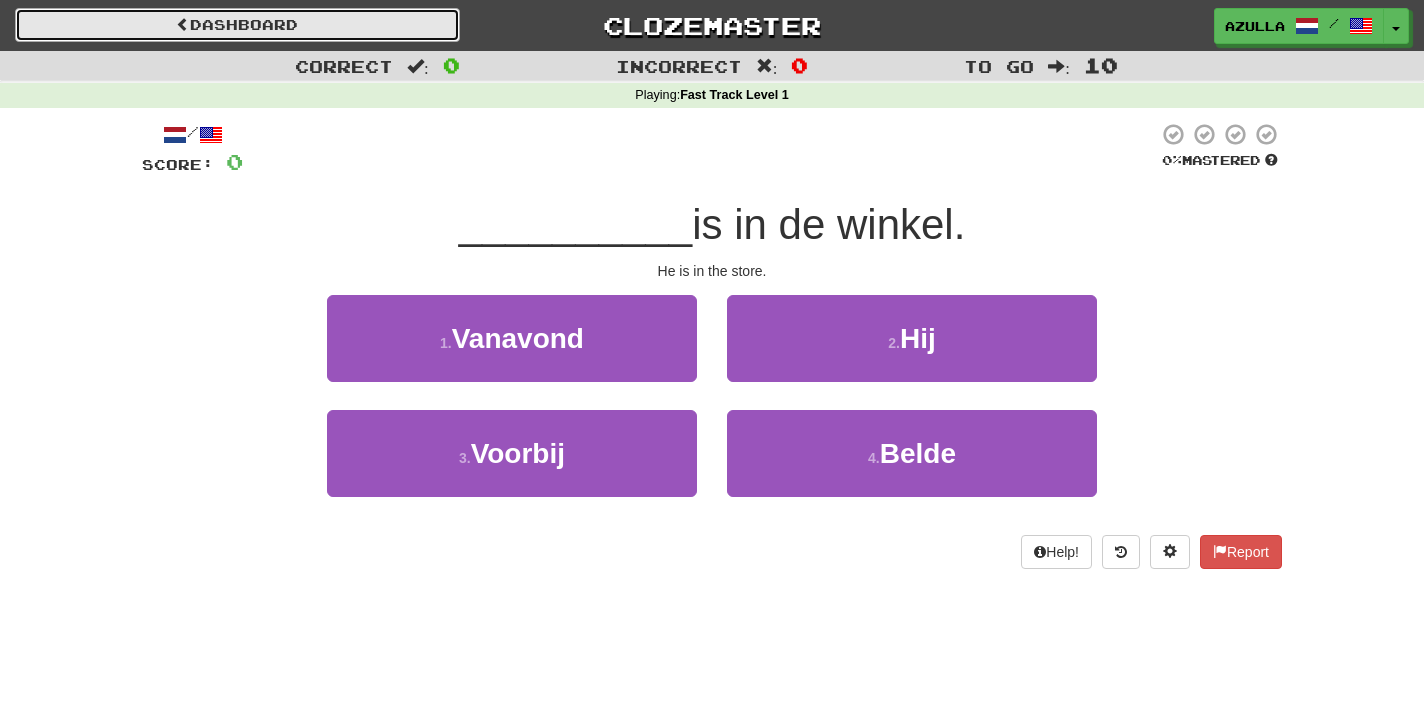 click on "Dashboard" at bounding box center (237, 25) 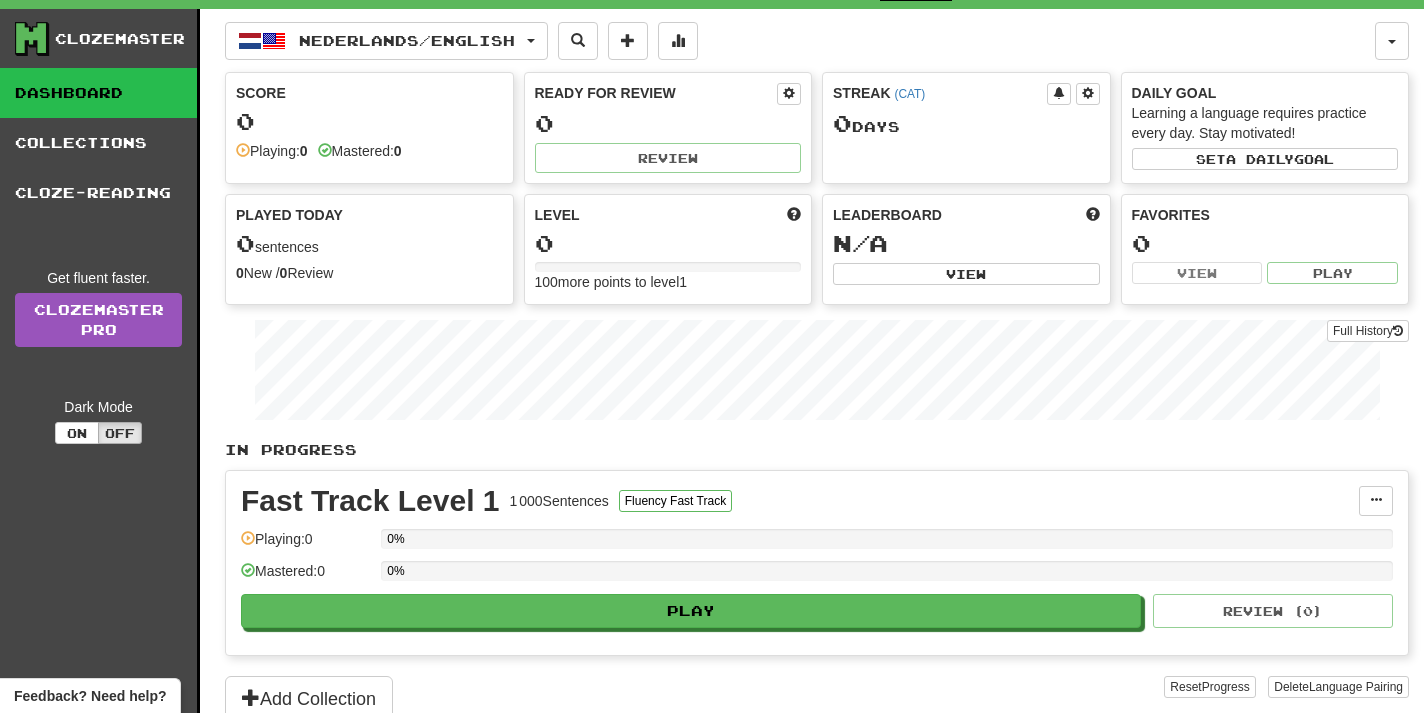 scroll, scrollTop: 0, scrollLeft: 0, axis: both 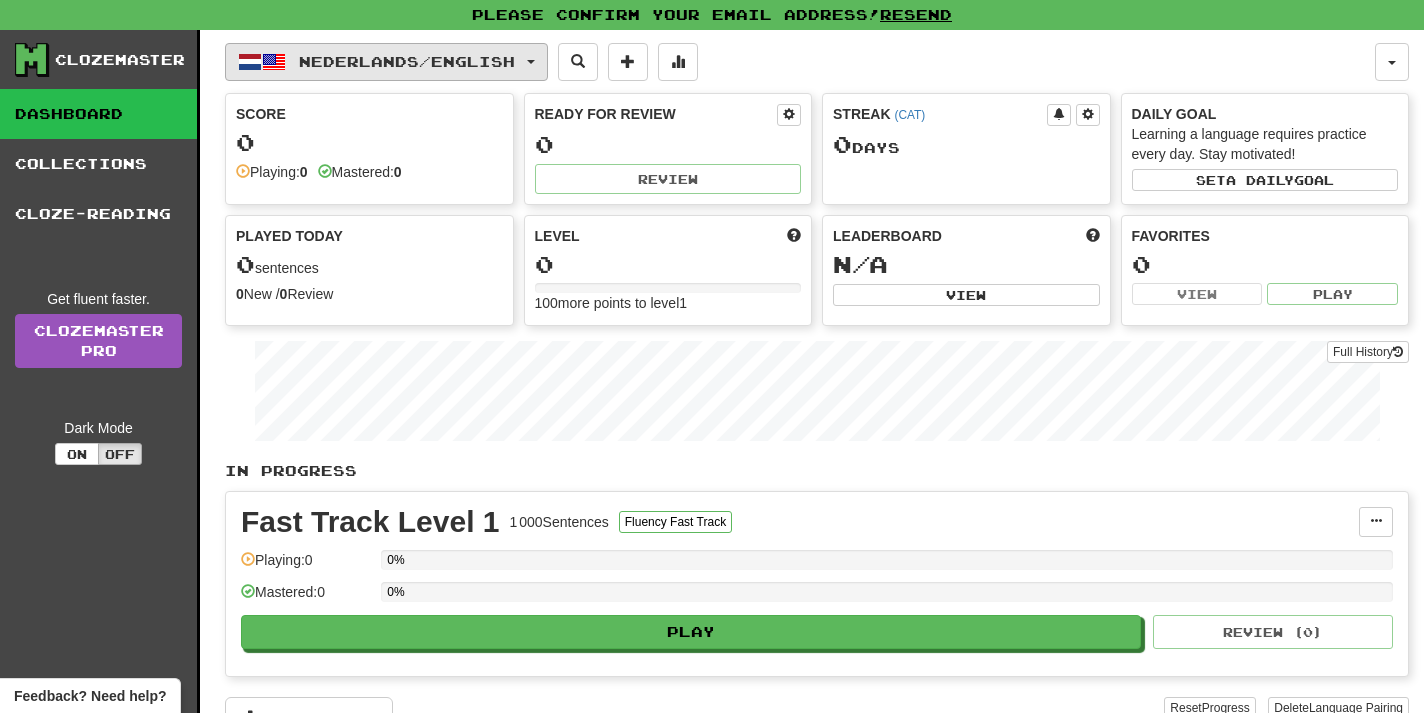 click on "Nederlands  /  English" at bounding box center (407, 61) 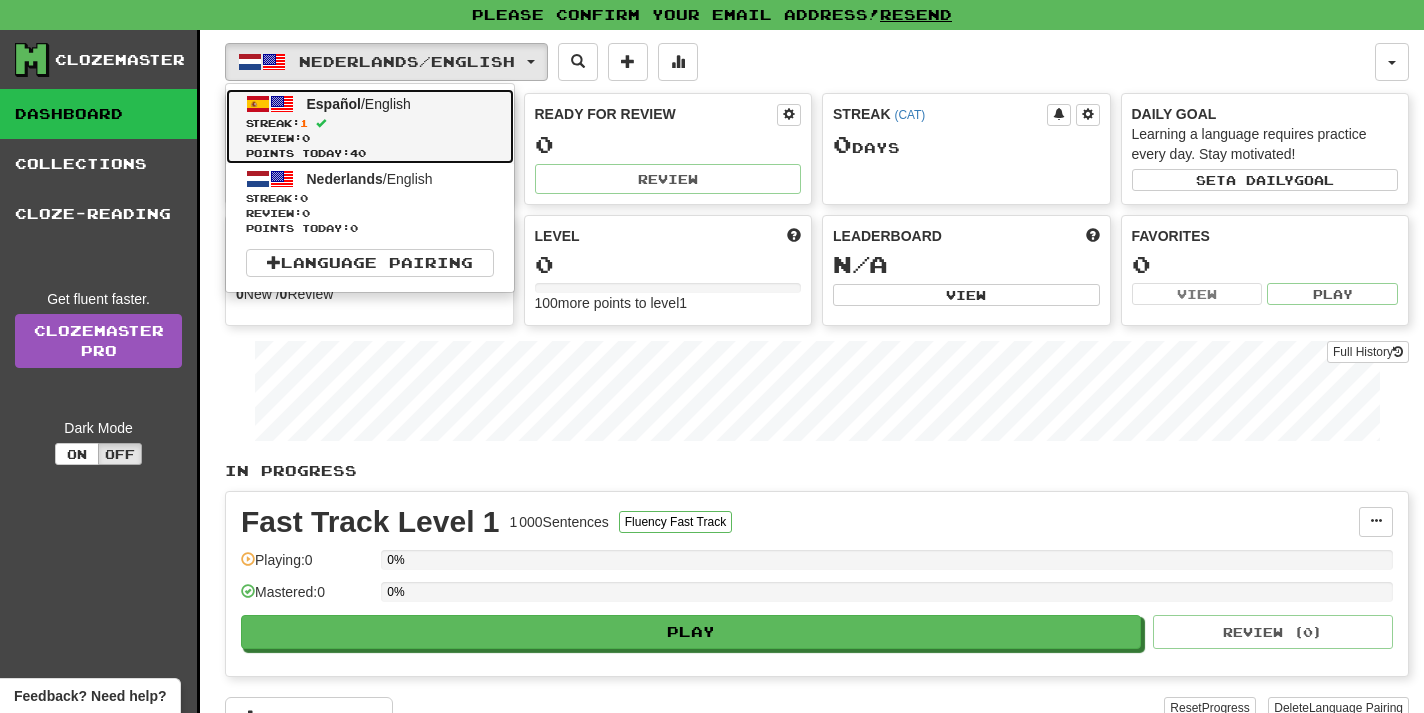 click on "Streak:  1" at bounding box center (370, 123) 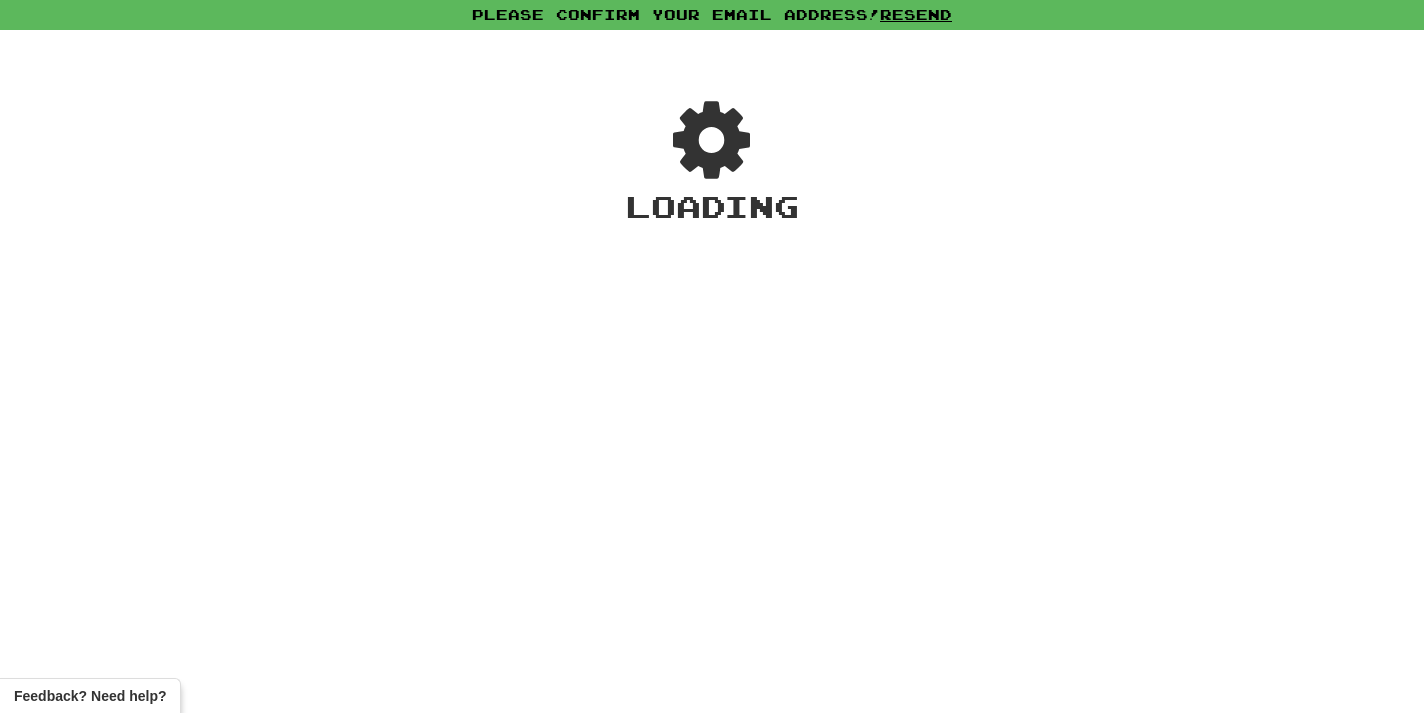 scroll, scrollTop: 0, scrollLeft: 0, axis: both 